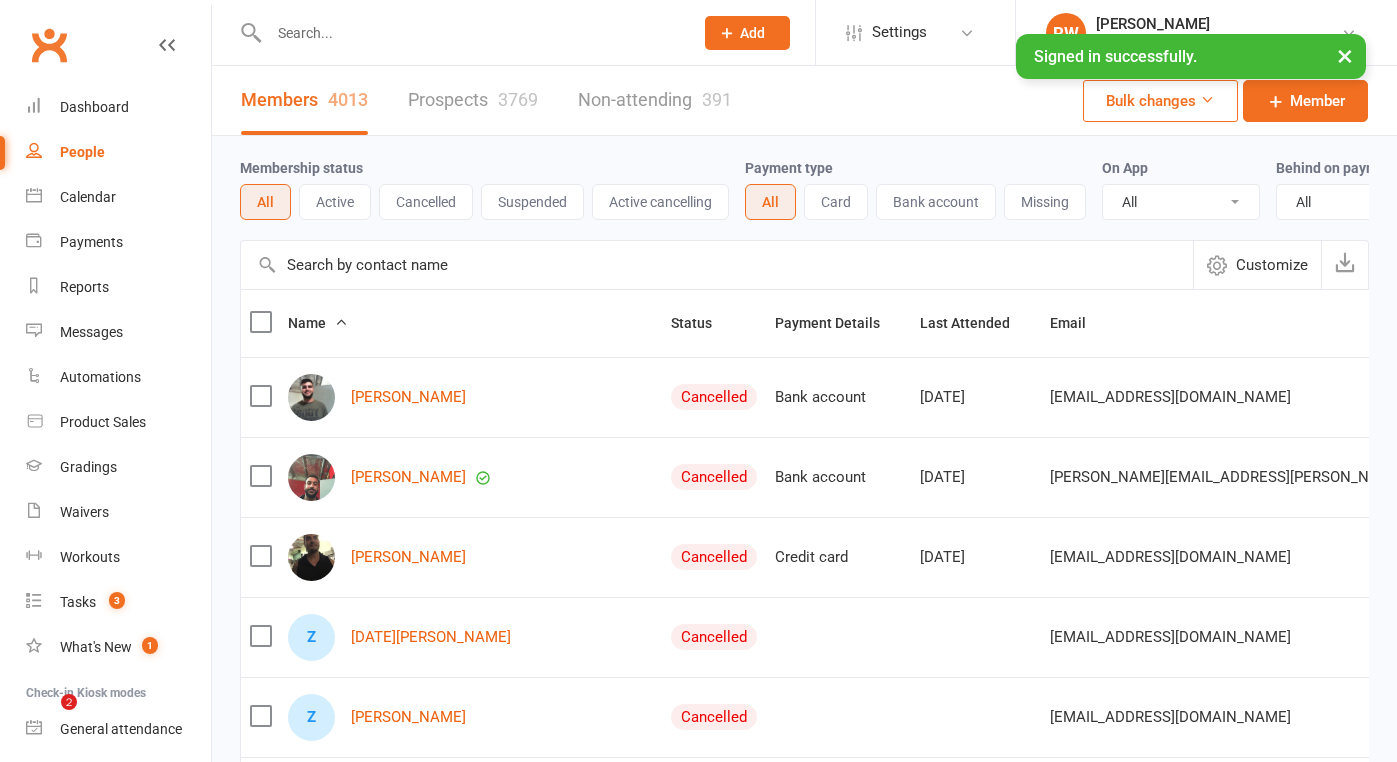 select on "50" 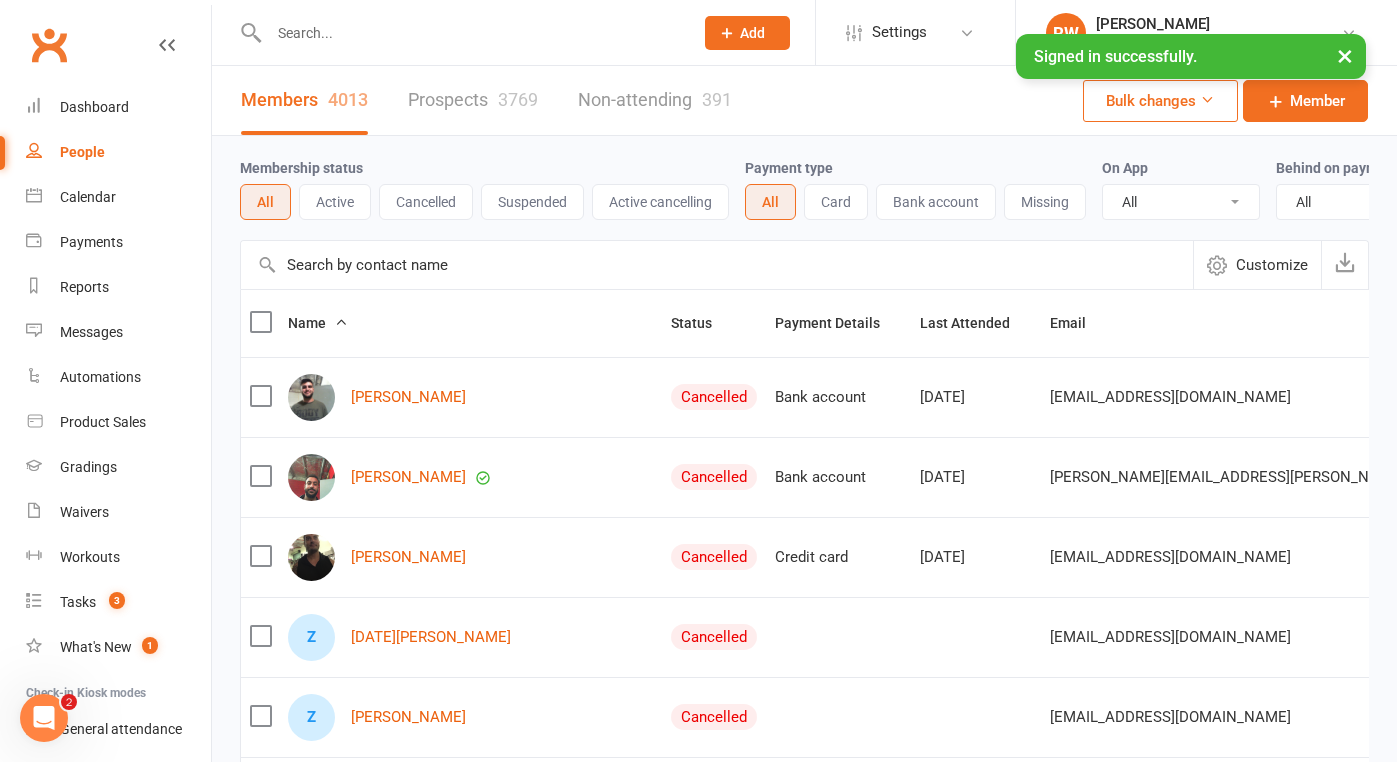 scroll, scrollTop: 0, scrollLeft: 0, axis: both 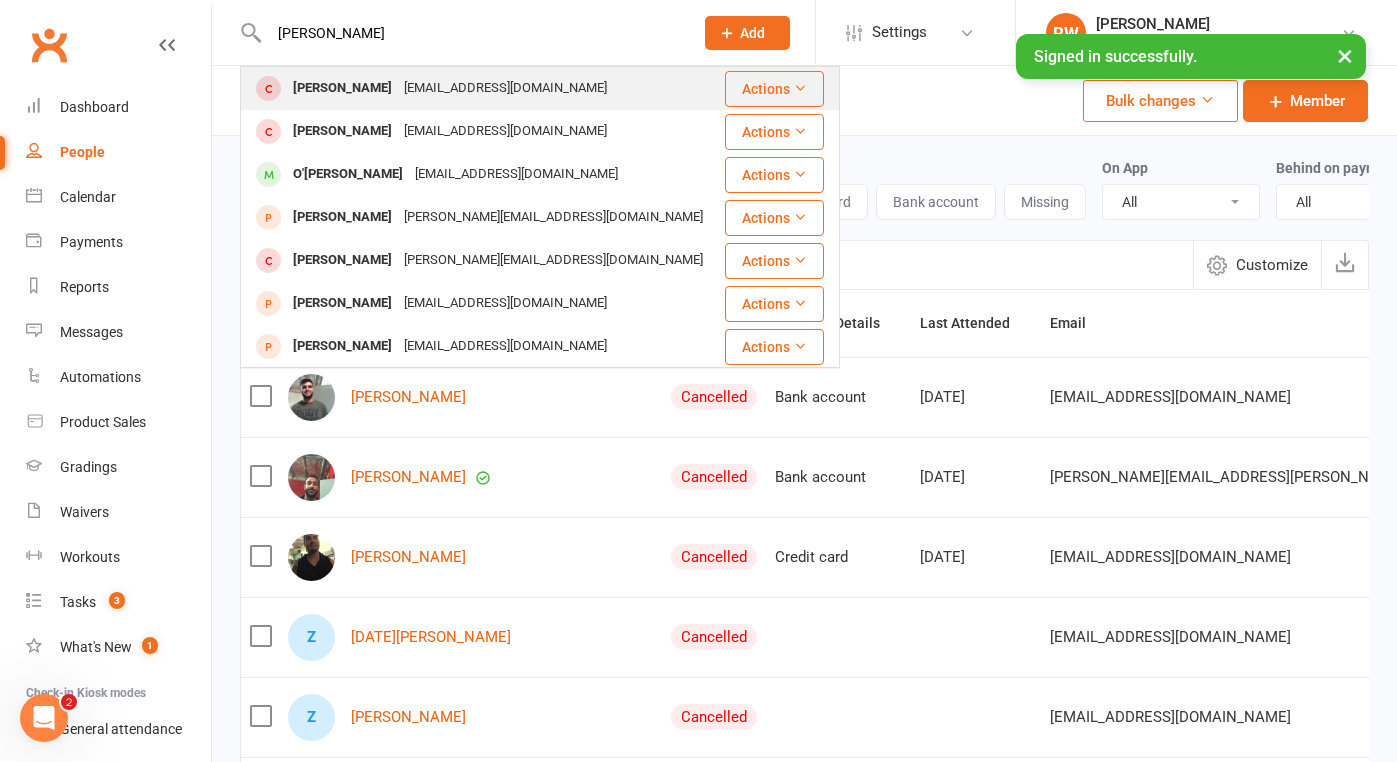 type on "[PERSON_NAME]" 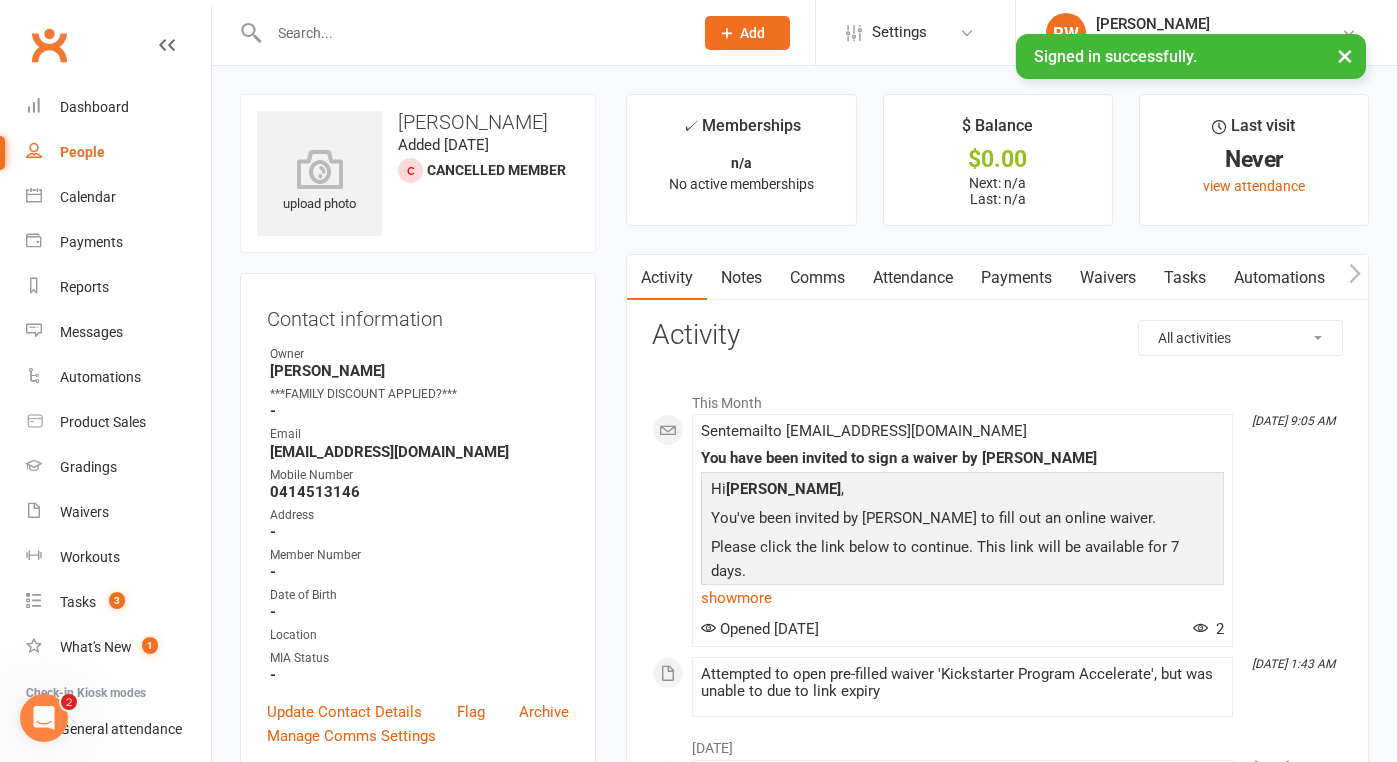 scroll, scrollTop: 0, scrollLeft: 0, axis: both 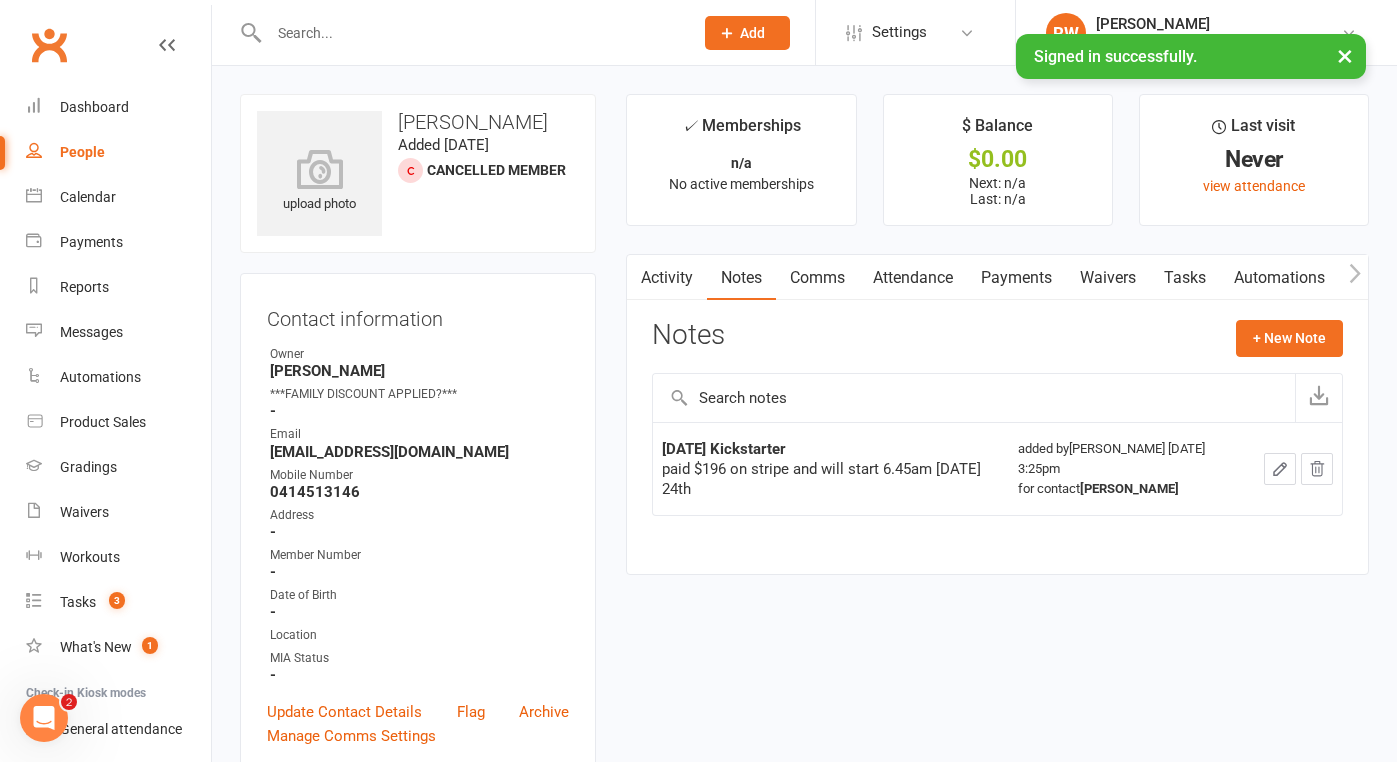 click on "Activity" at bounding box center [667, 278] 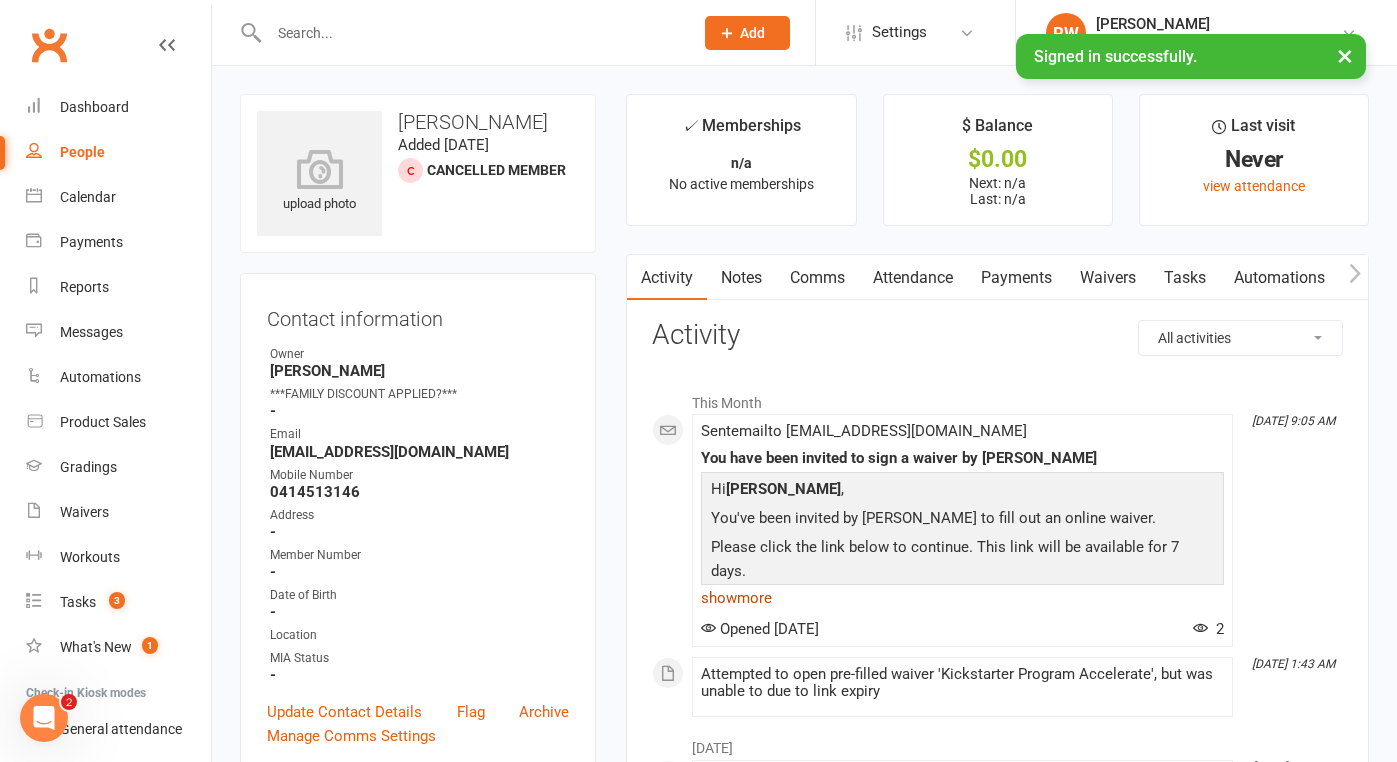 click on "show  more" at bounding box center [962, 598] 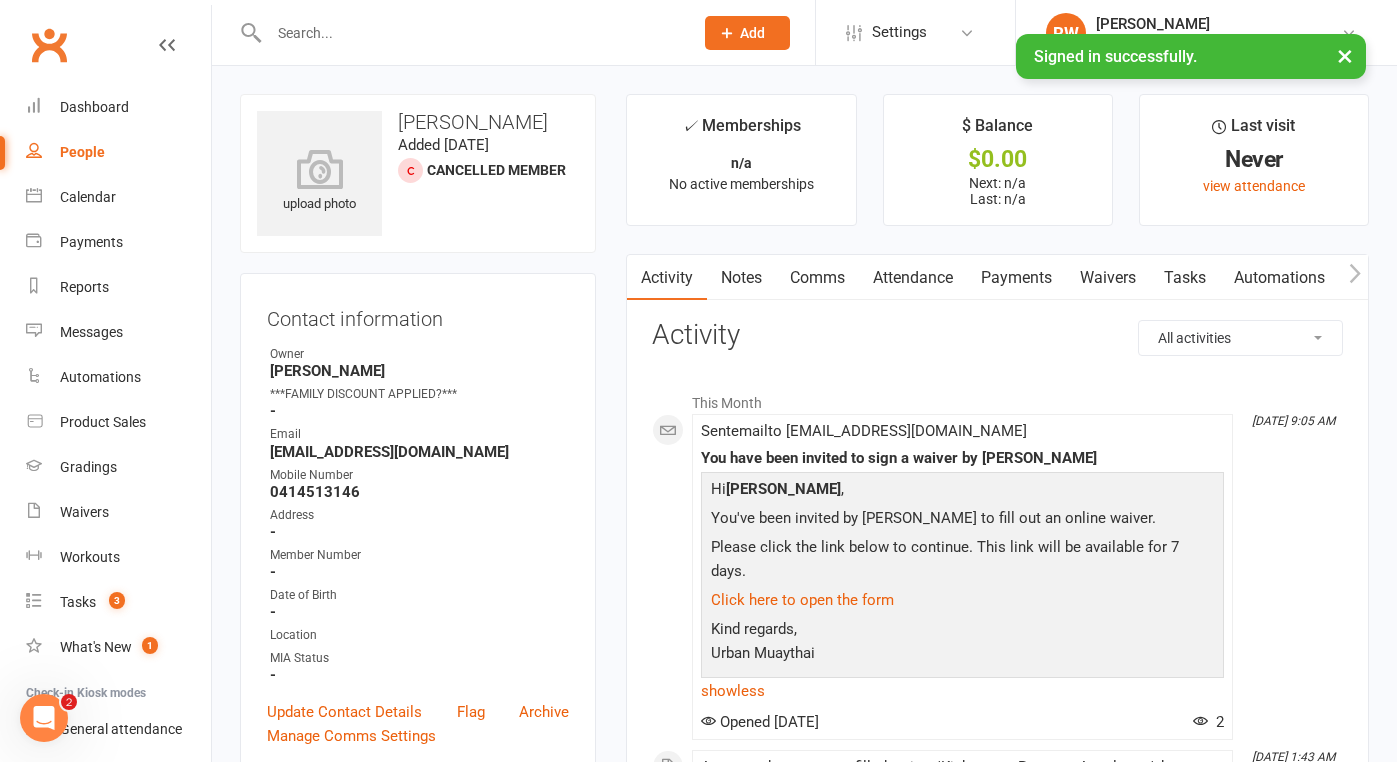 scroll, scrollTop: 0, scrollLeft: 0, axis: both 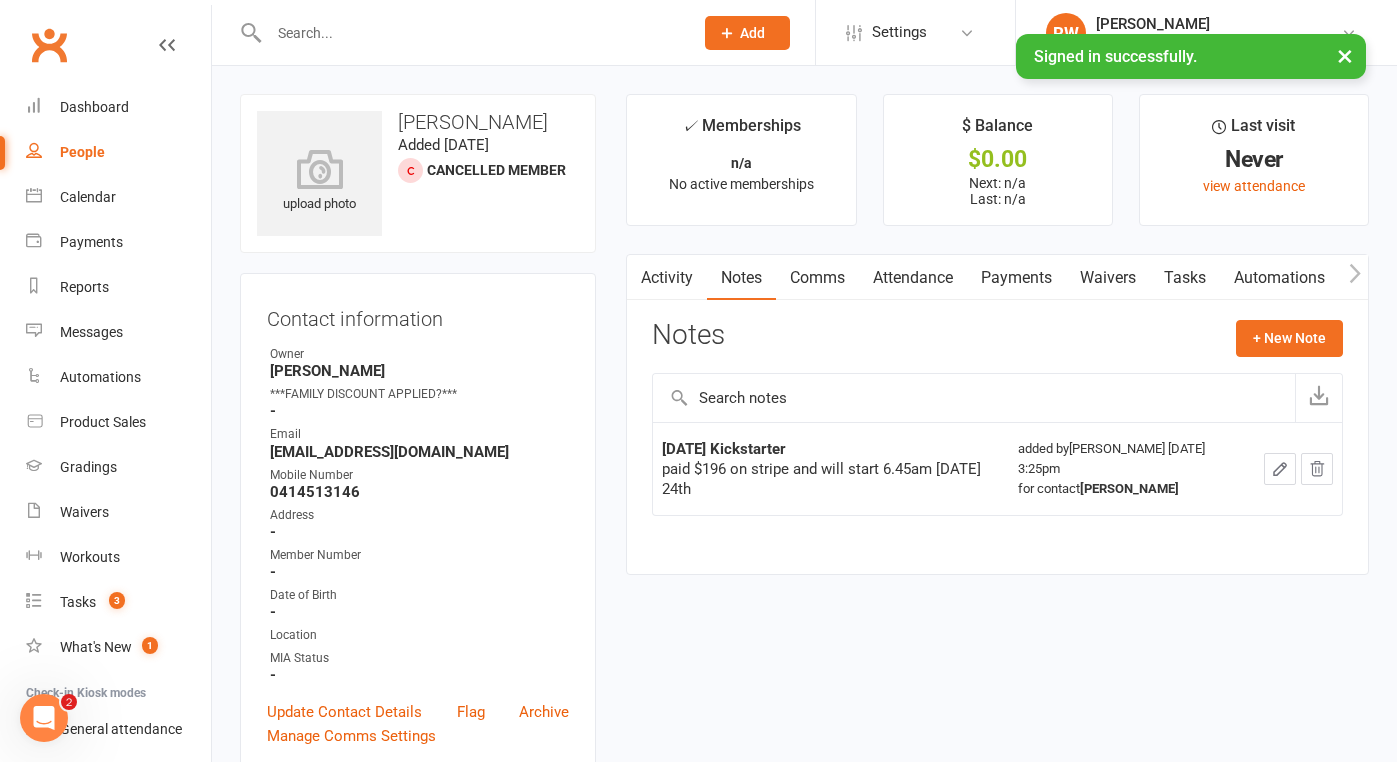 click on "Waivers" at bounding box center (1108, 278) 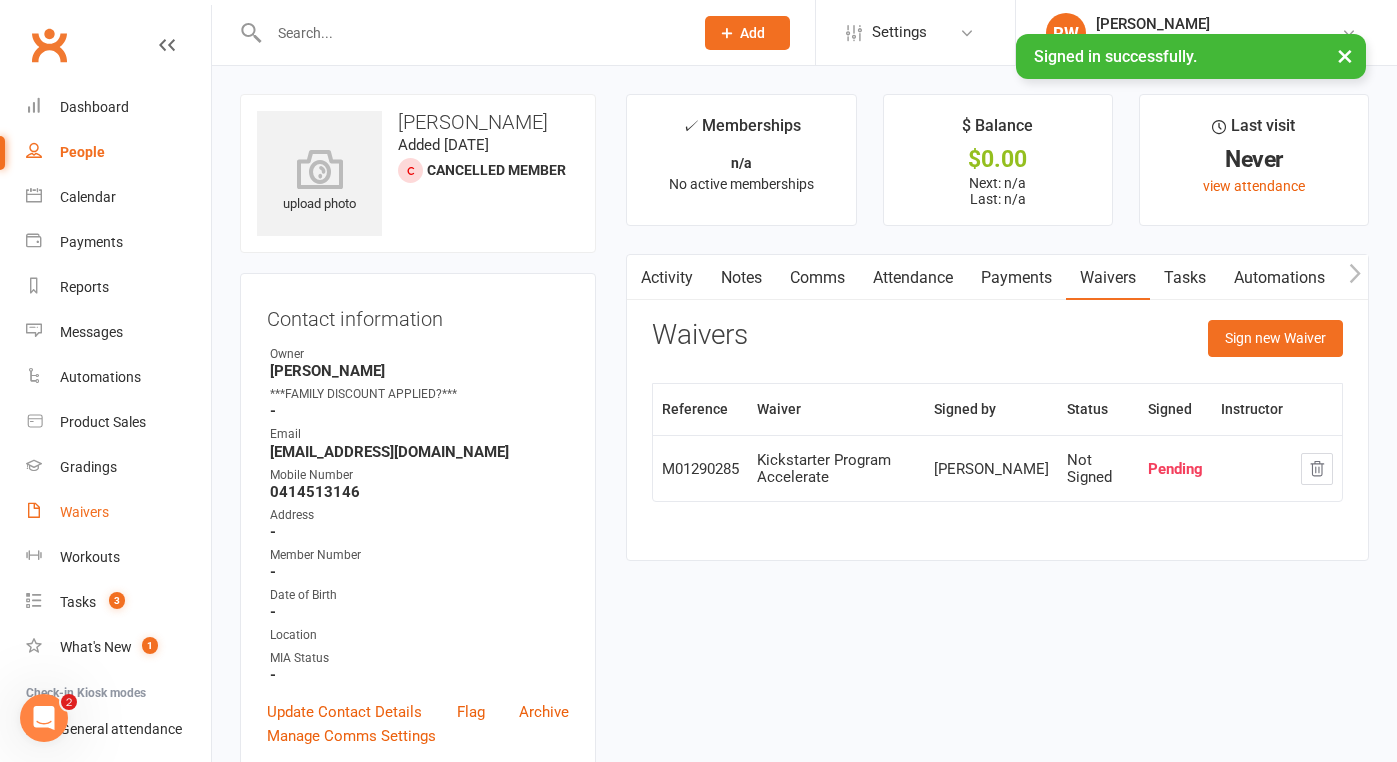 click on "Waivers" at bounding box center [84, 512] 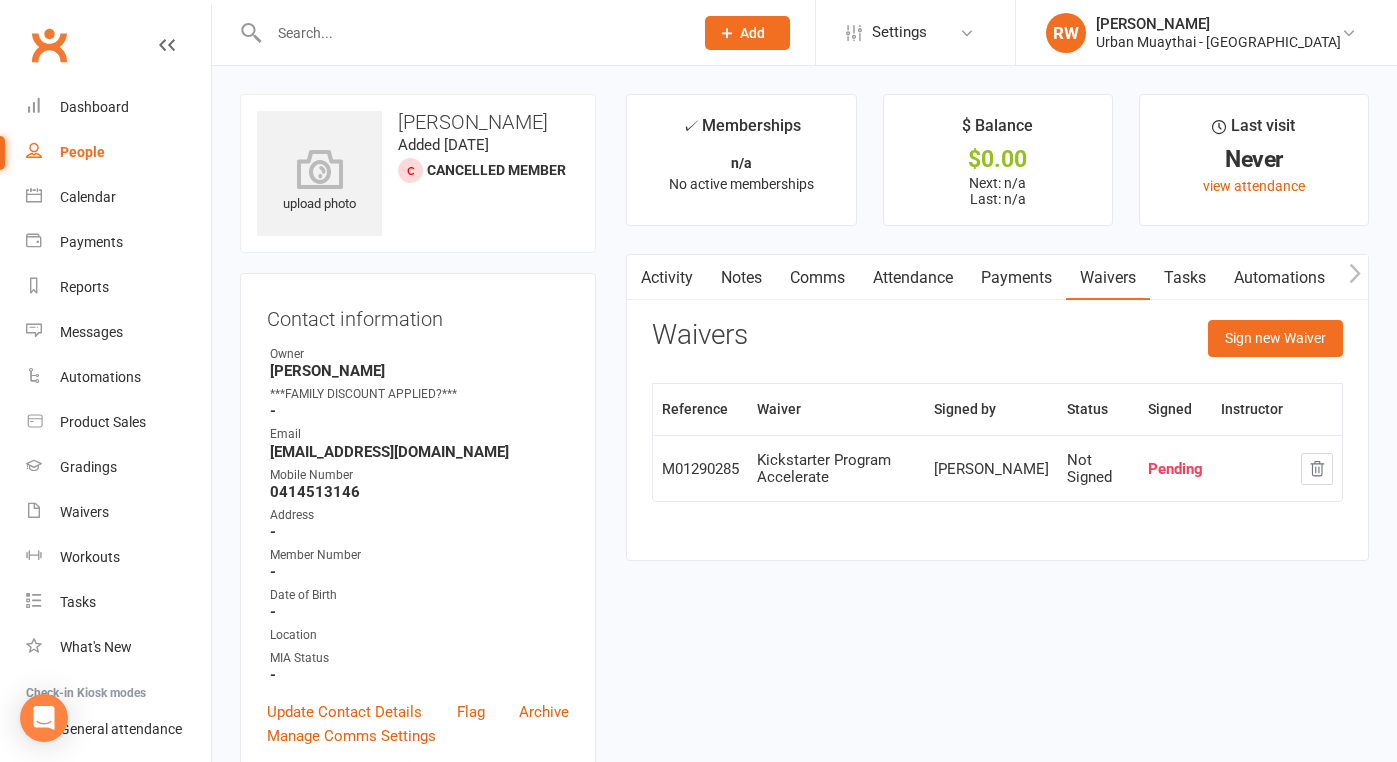 scroll, scrollTop: 0, scrollLeft: 0, axis: both 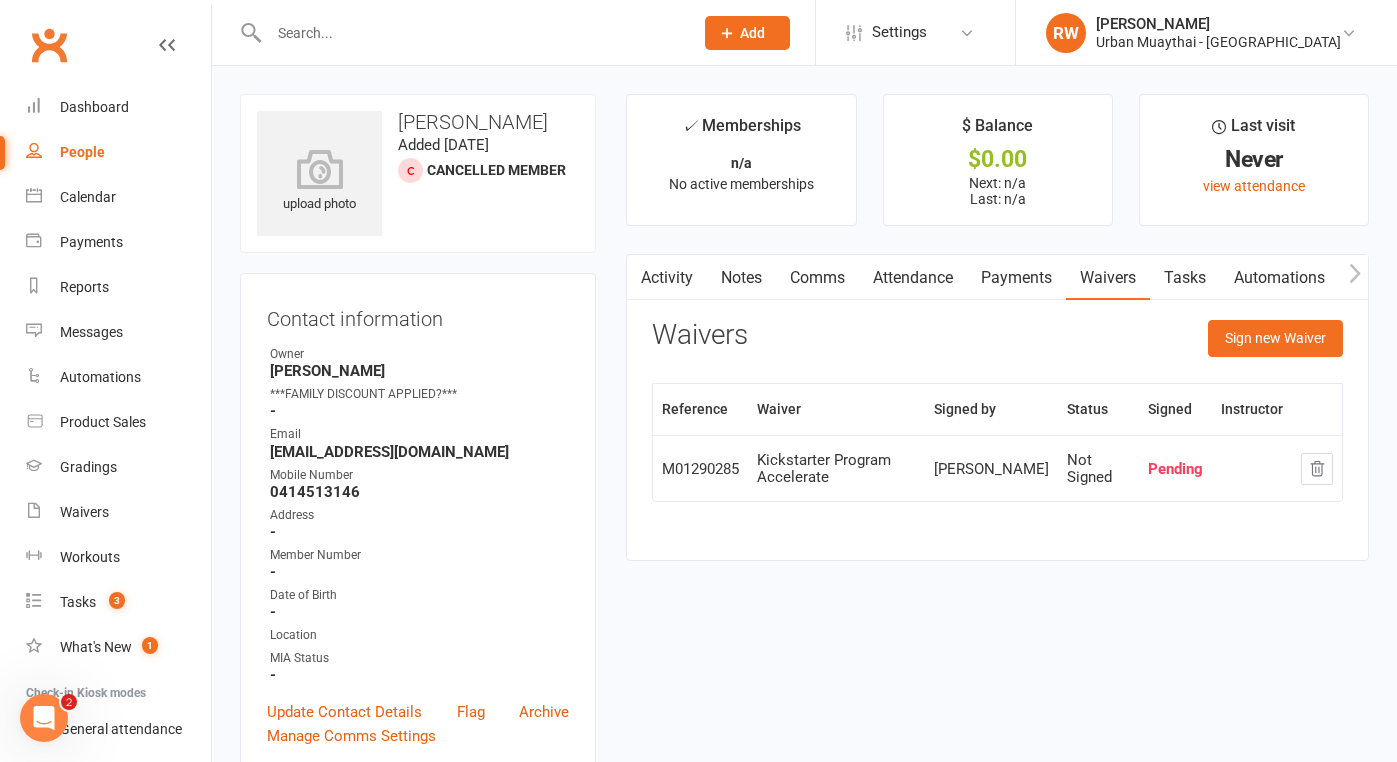 click on "Notes" at bounding box center (741, 278) 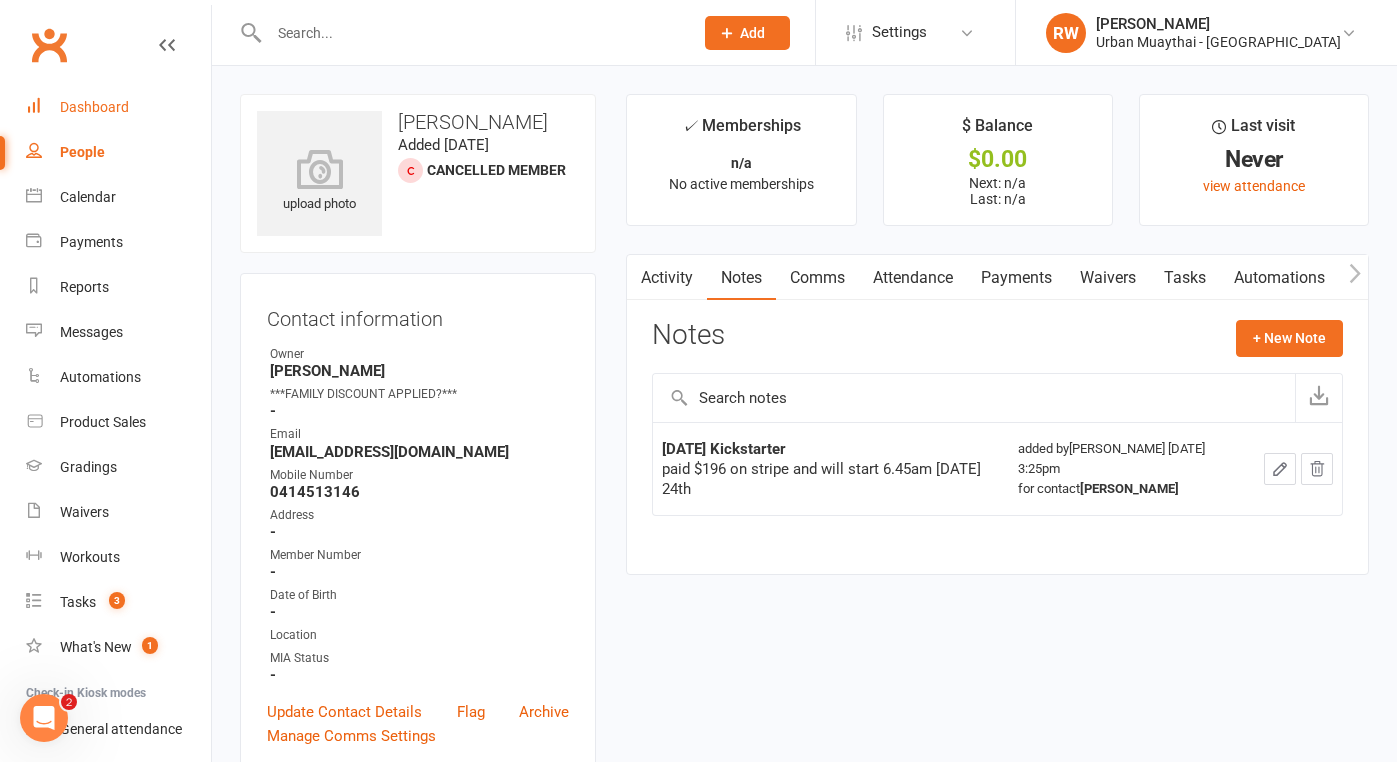 click on "Dashboard" at bounding box center [94, 107] 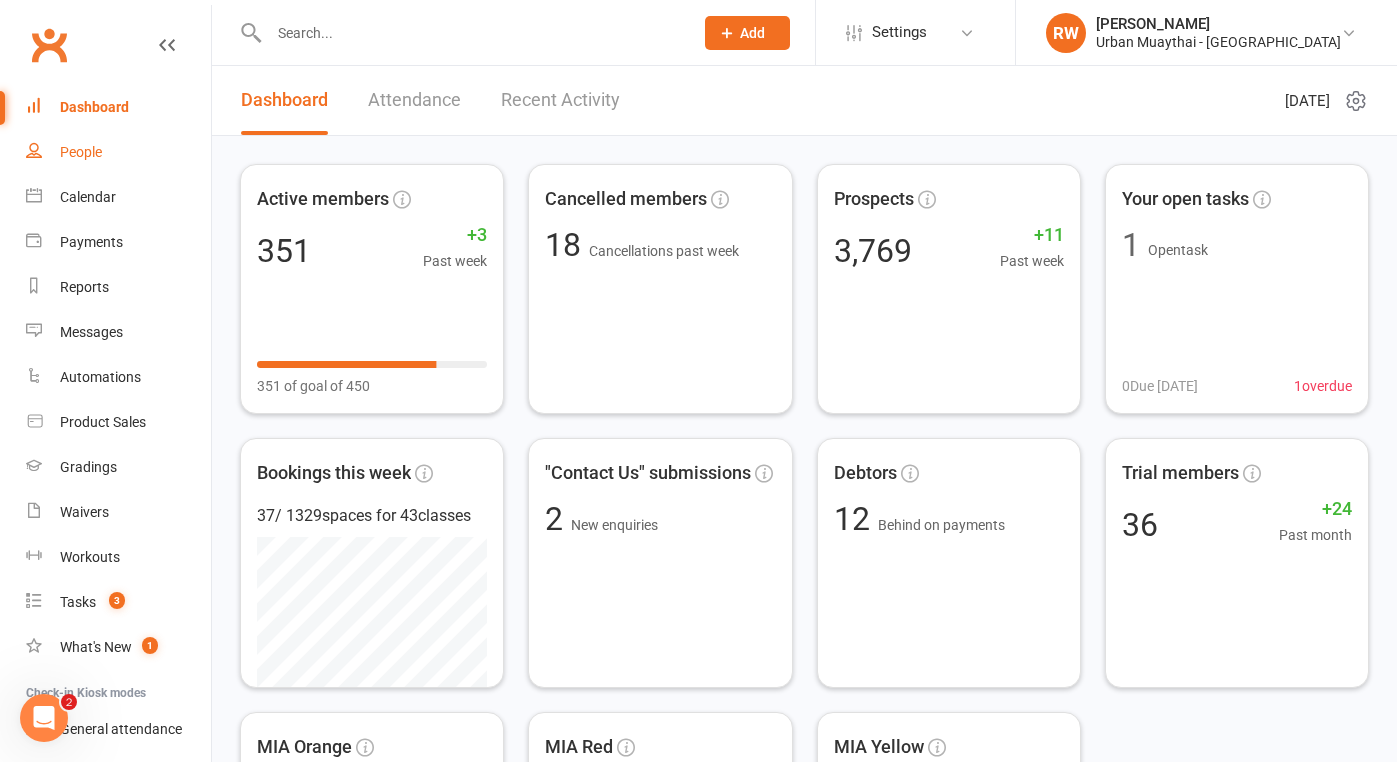 click on "People" at bounding box center (81, 152) 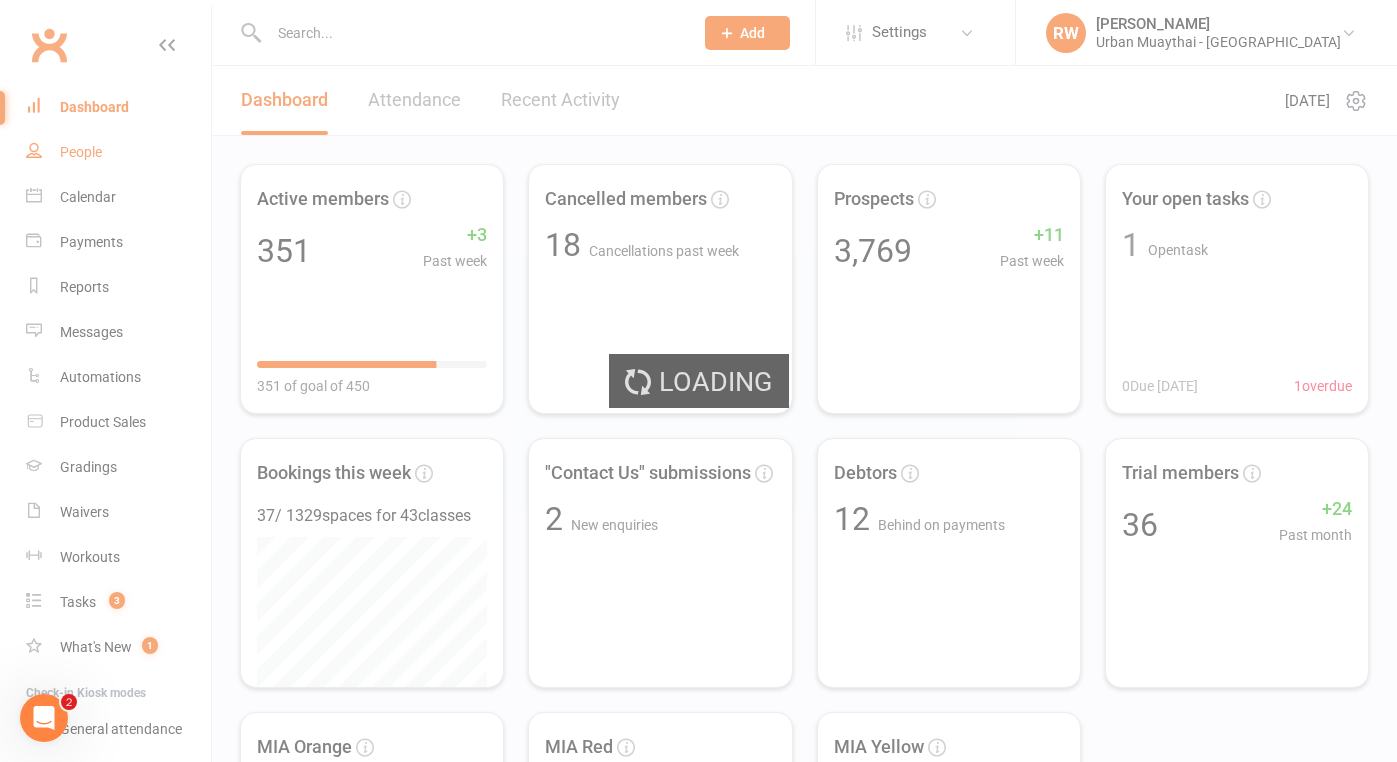 select on "50" 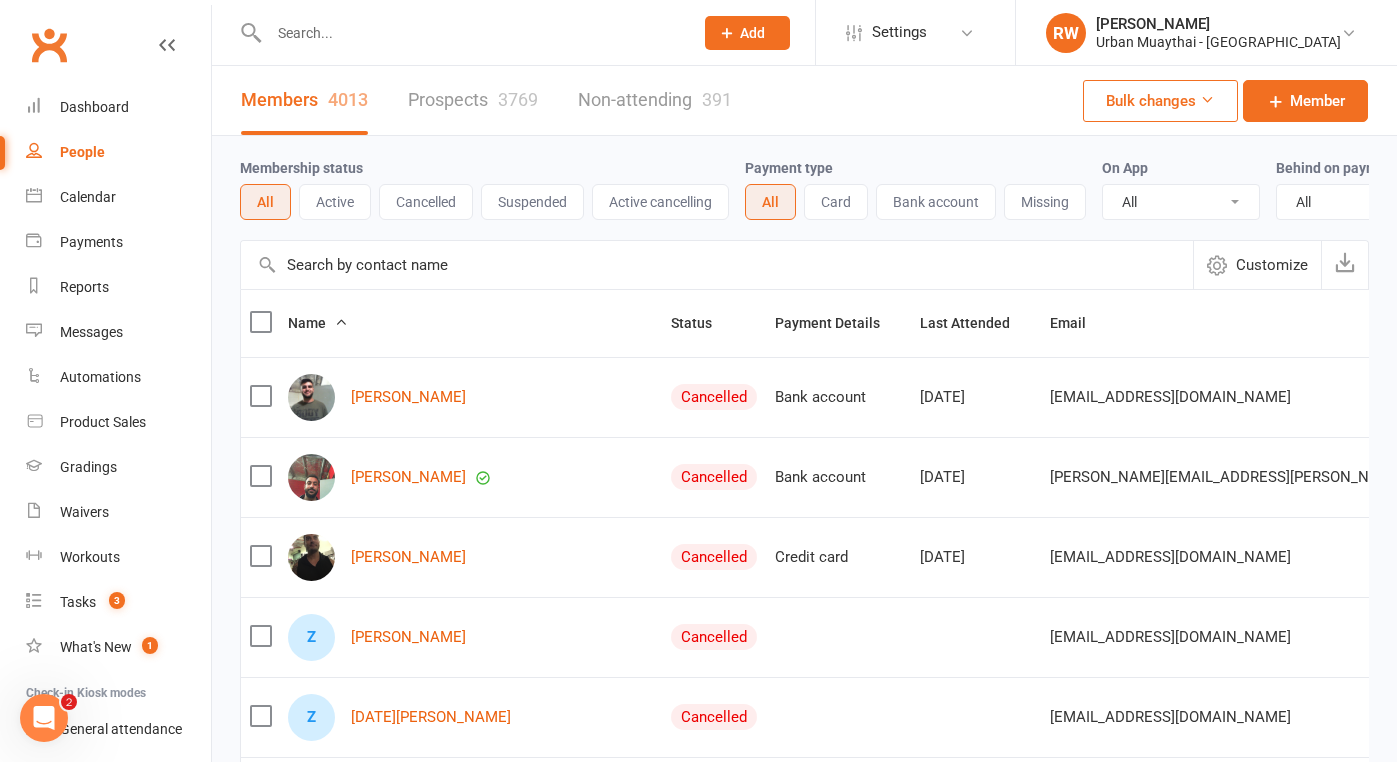 click on "Prospects 3769" at bounding box center (473, 100) 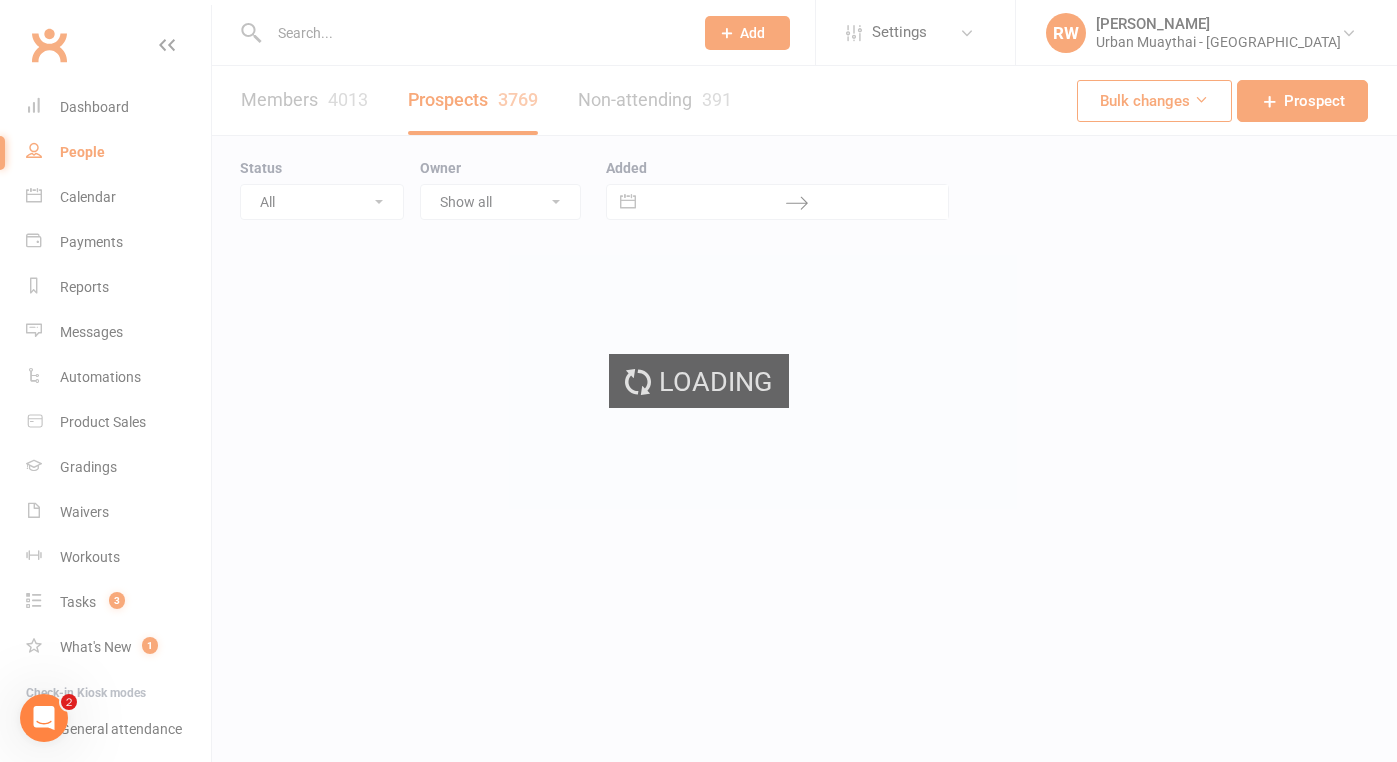 select on "100" 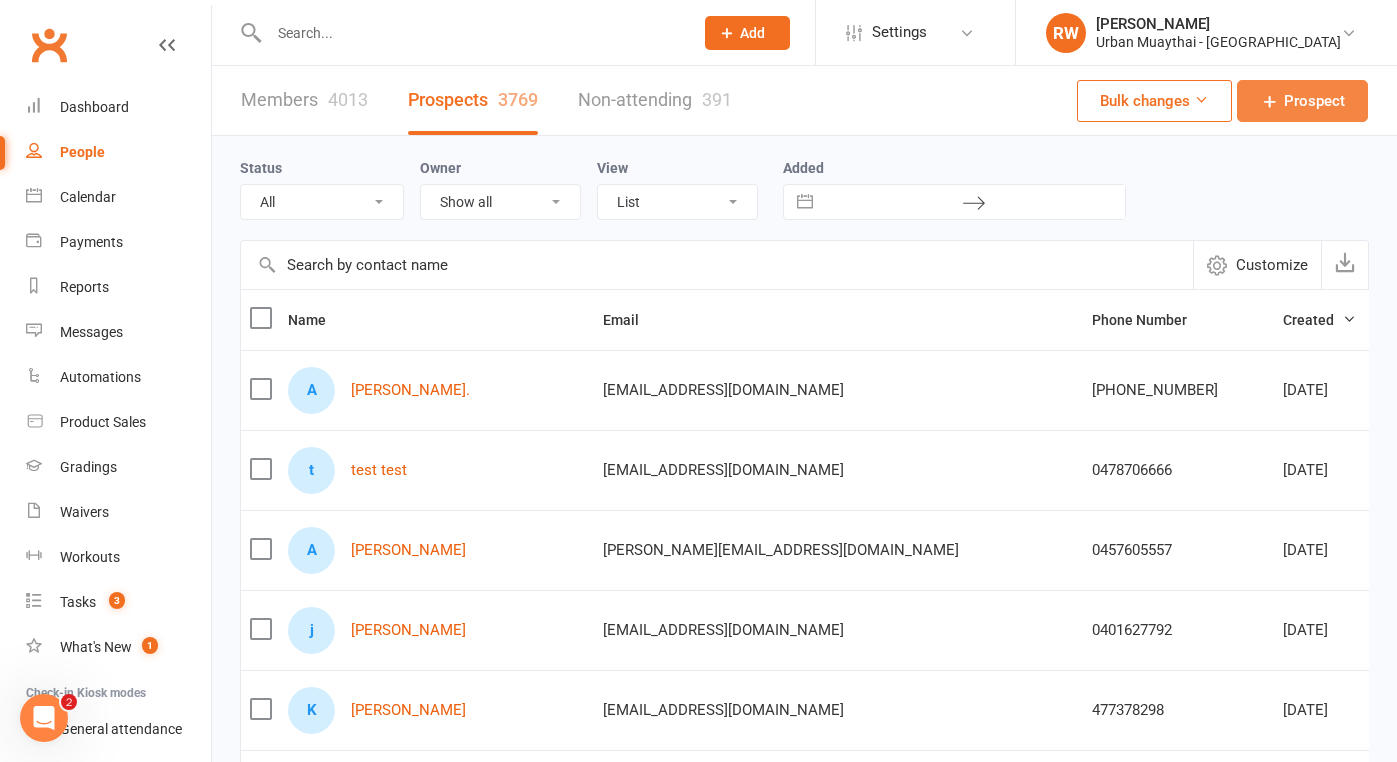 click on "Prospect" at bounding box center [1314, 101] 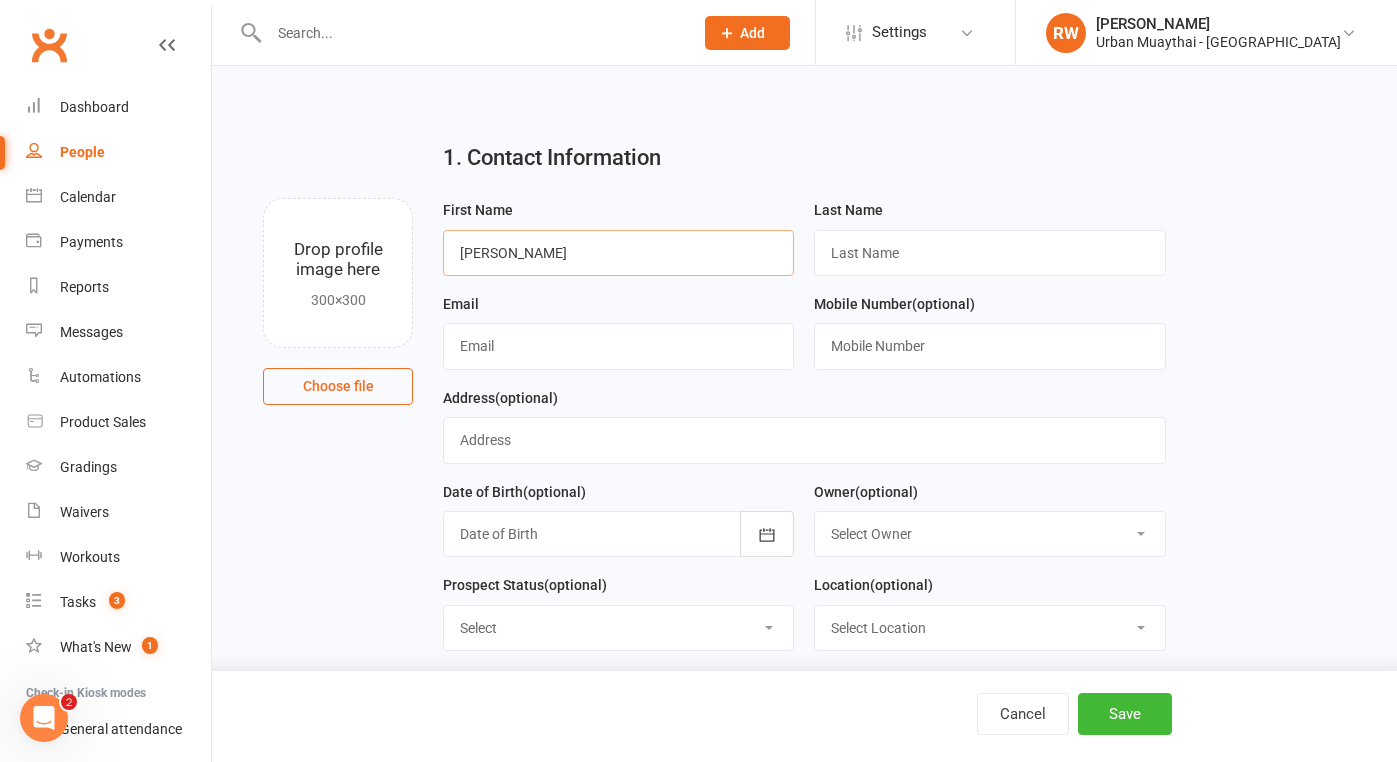 type on "Danny" 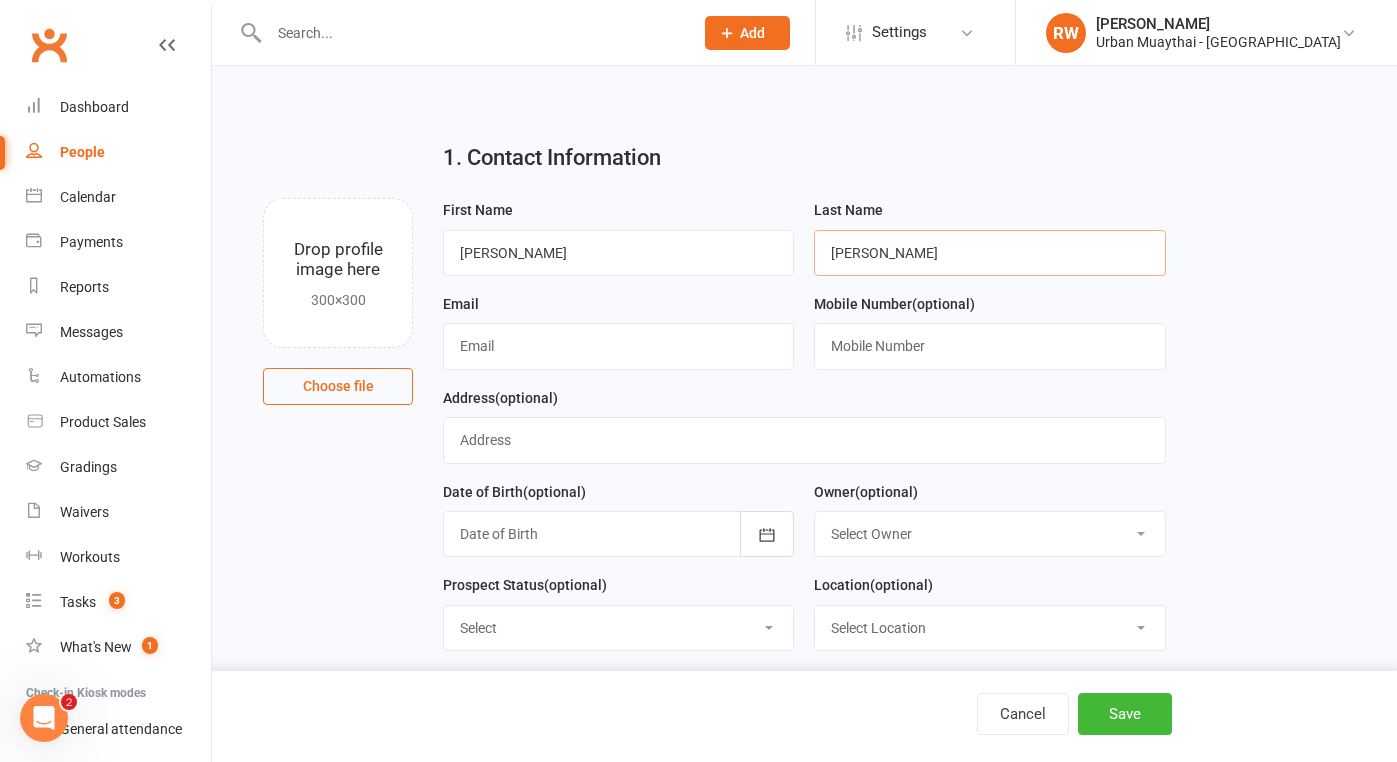 type on "Tomson" 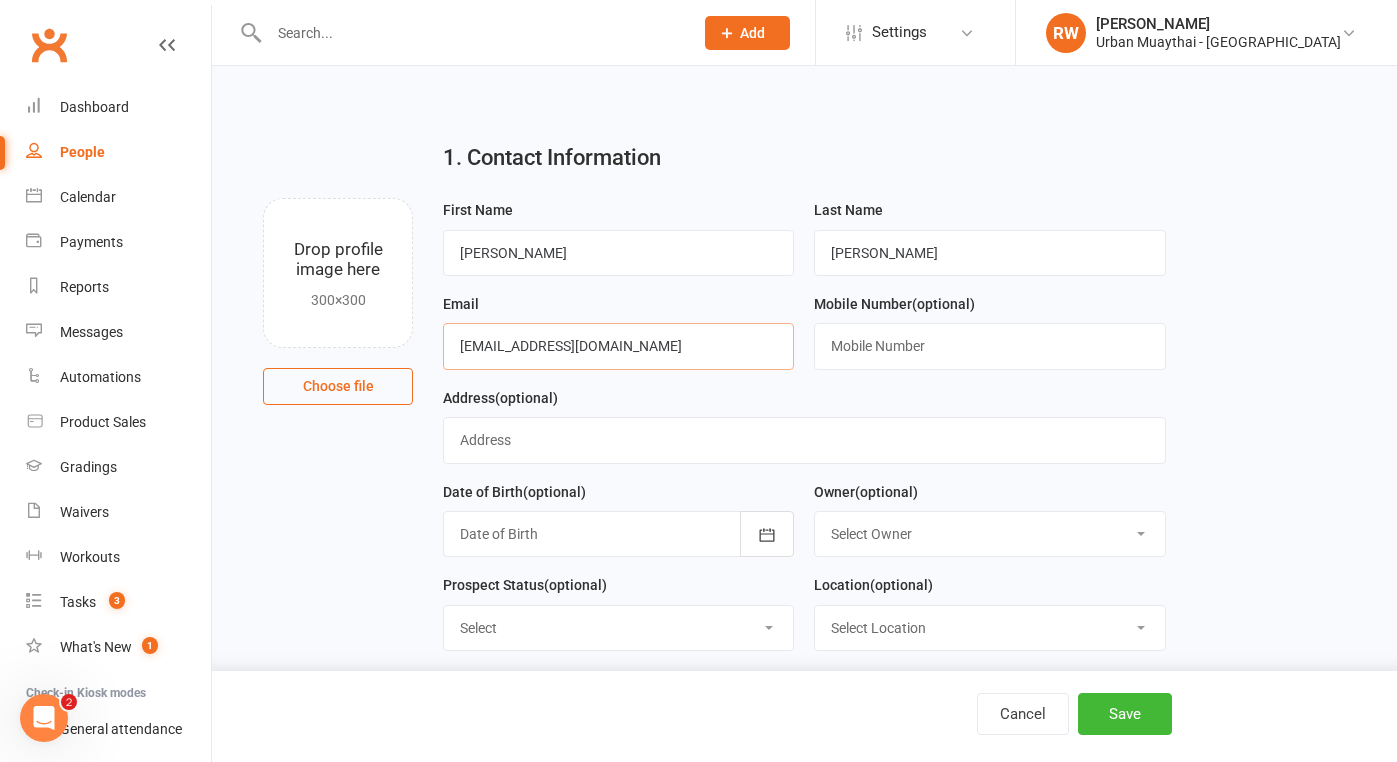 type on "mtomson07@gmail.com" 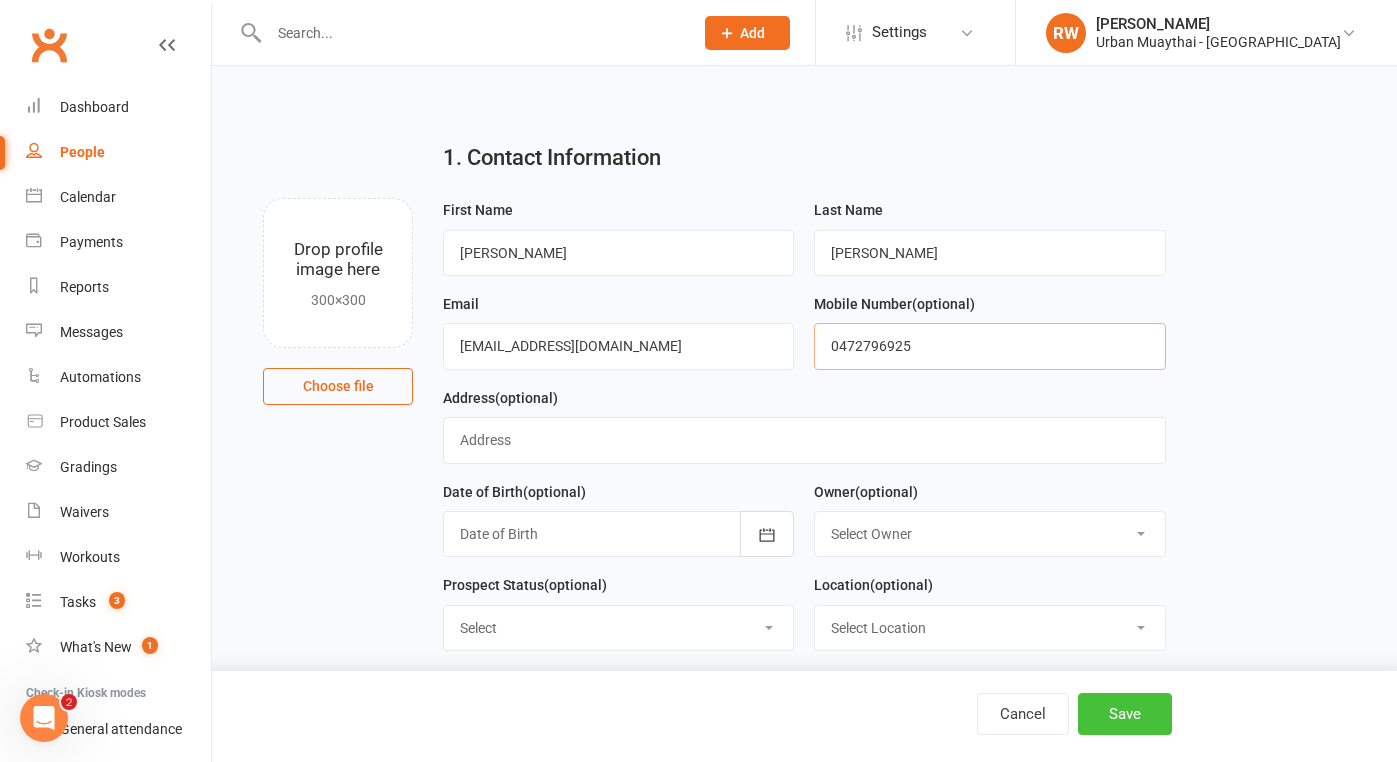 type on "0472796925" 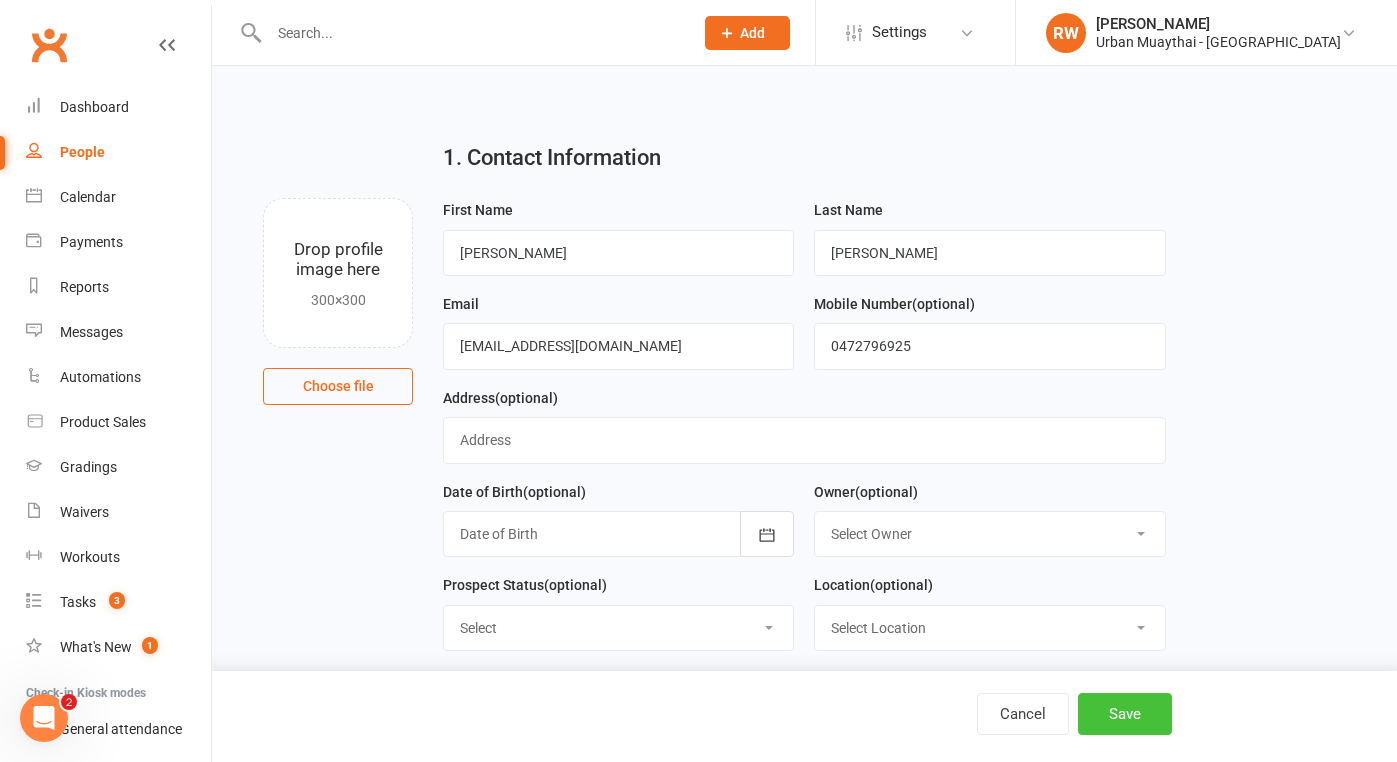 click on "Save" at bounding box center [1125, 714] 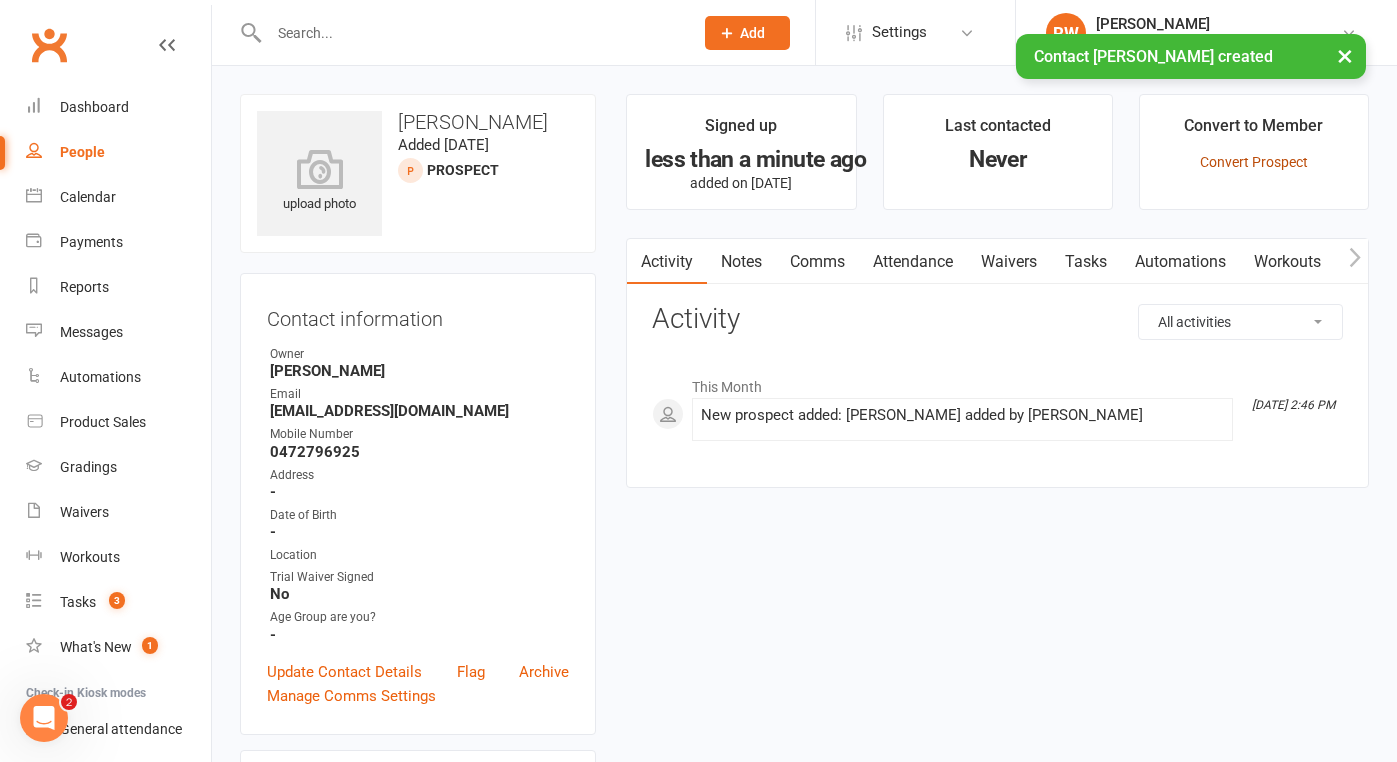 click on "Convert Prospect" at bounding box center [1254, 162] 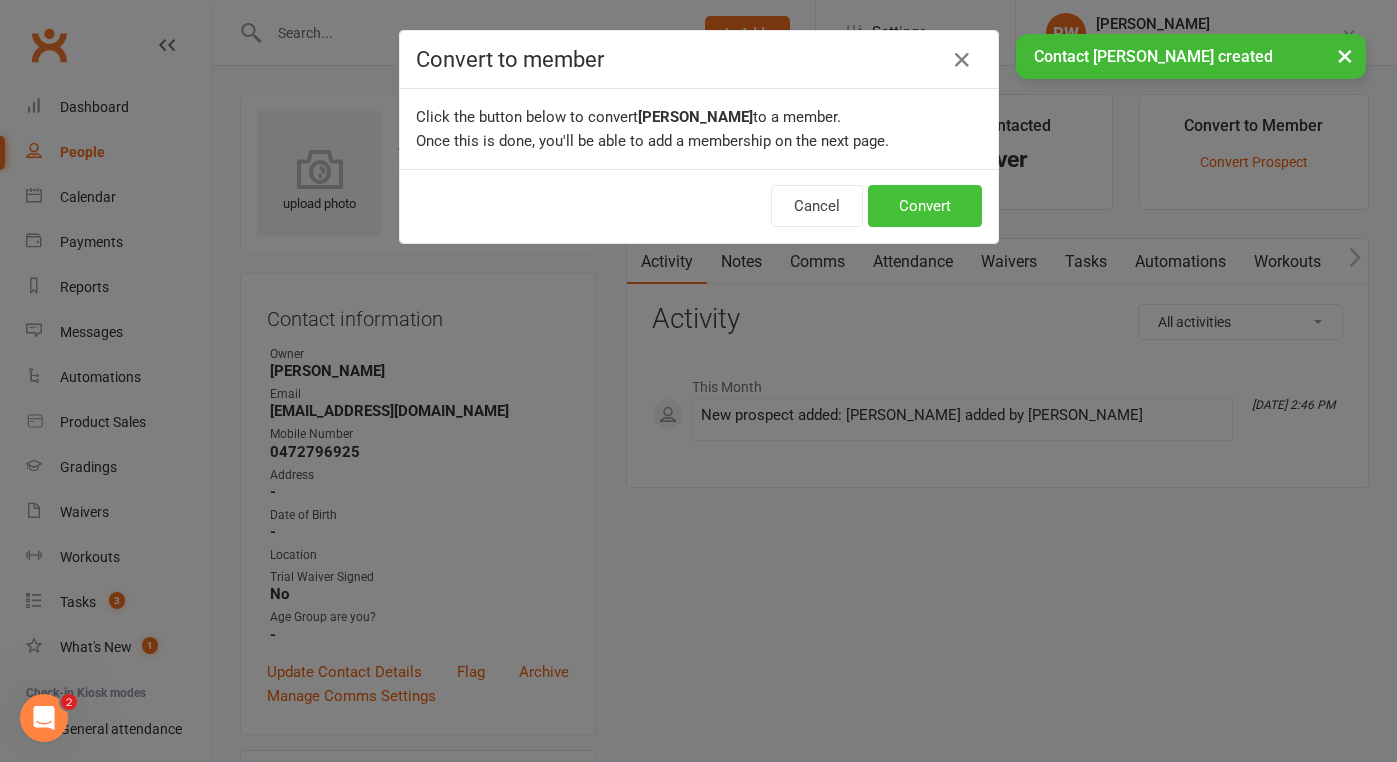 click on "Convert" at bounding box center [925, 206] 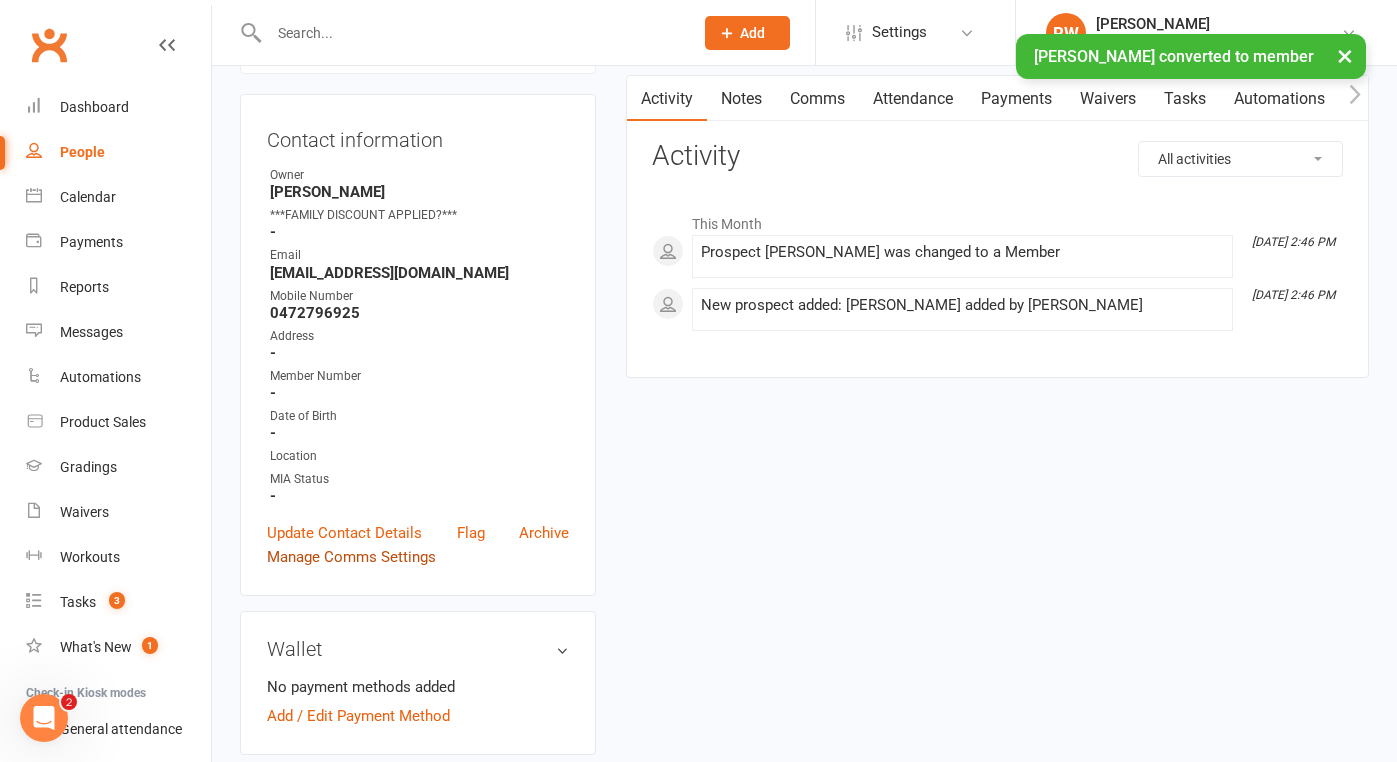 scroll, scrollTop: 271, scrollLeft: 0, axis: vertical 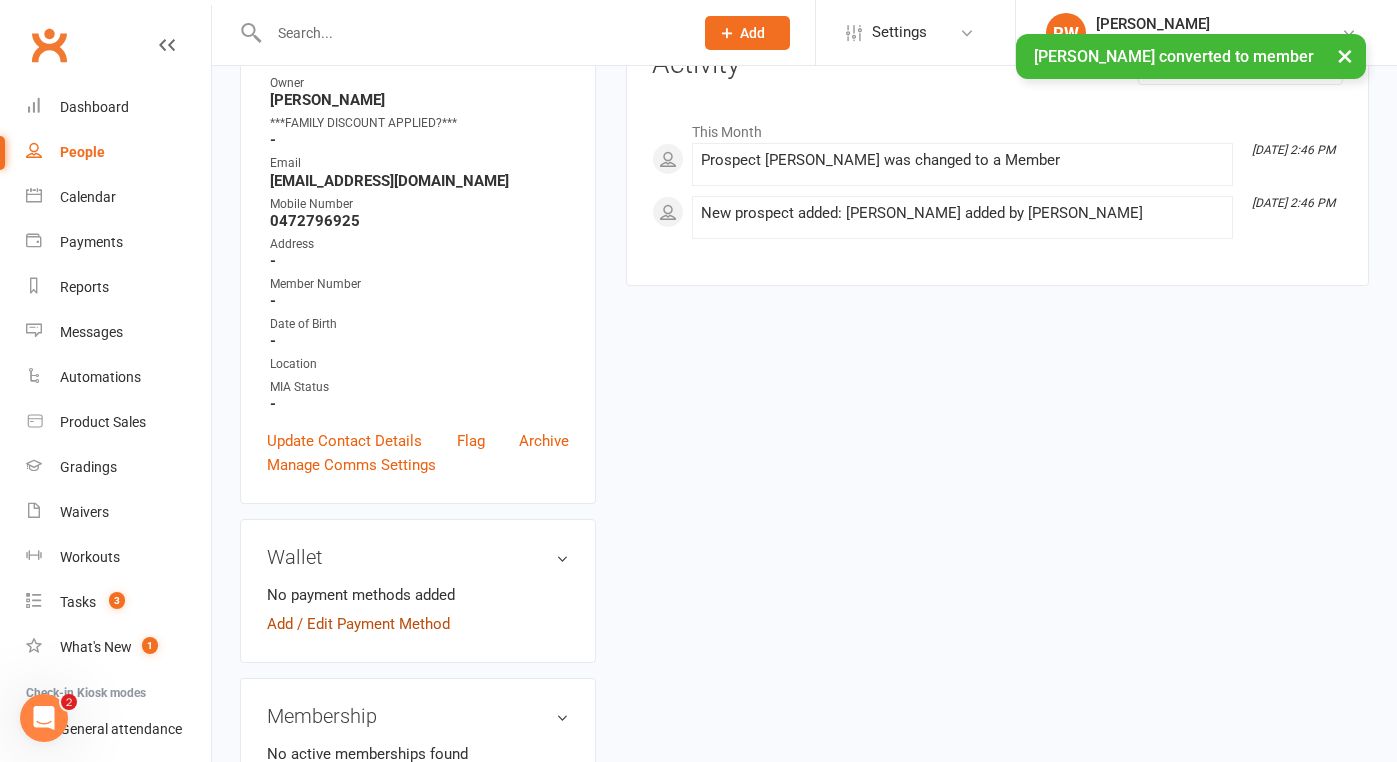 click on "Add / Edit Payment Method" at bounding box center (358, 624) 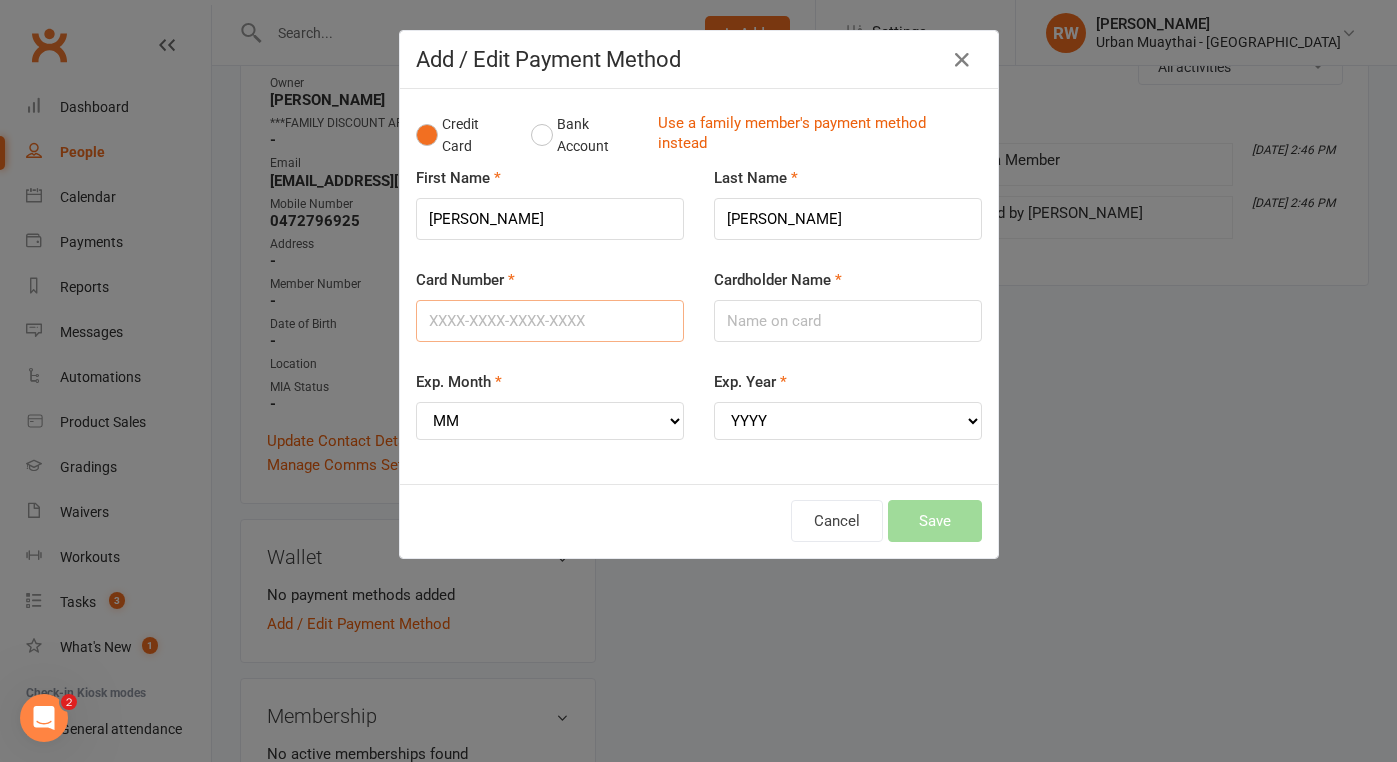 click on "Card Number" at bounding box center [550, 321] 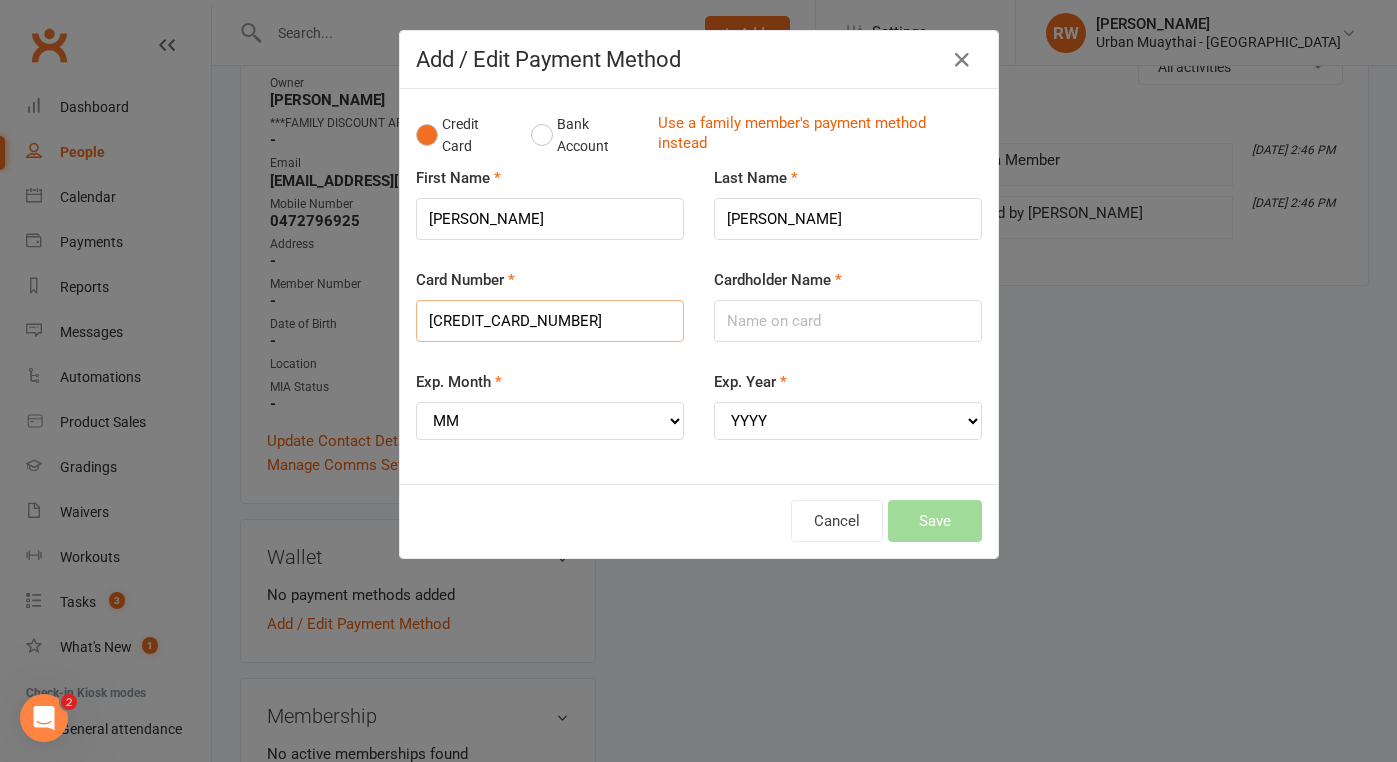 type on "5188681402935860" 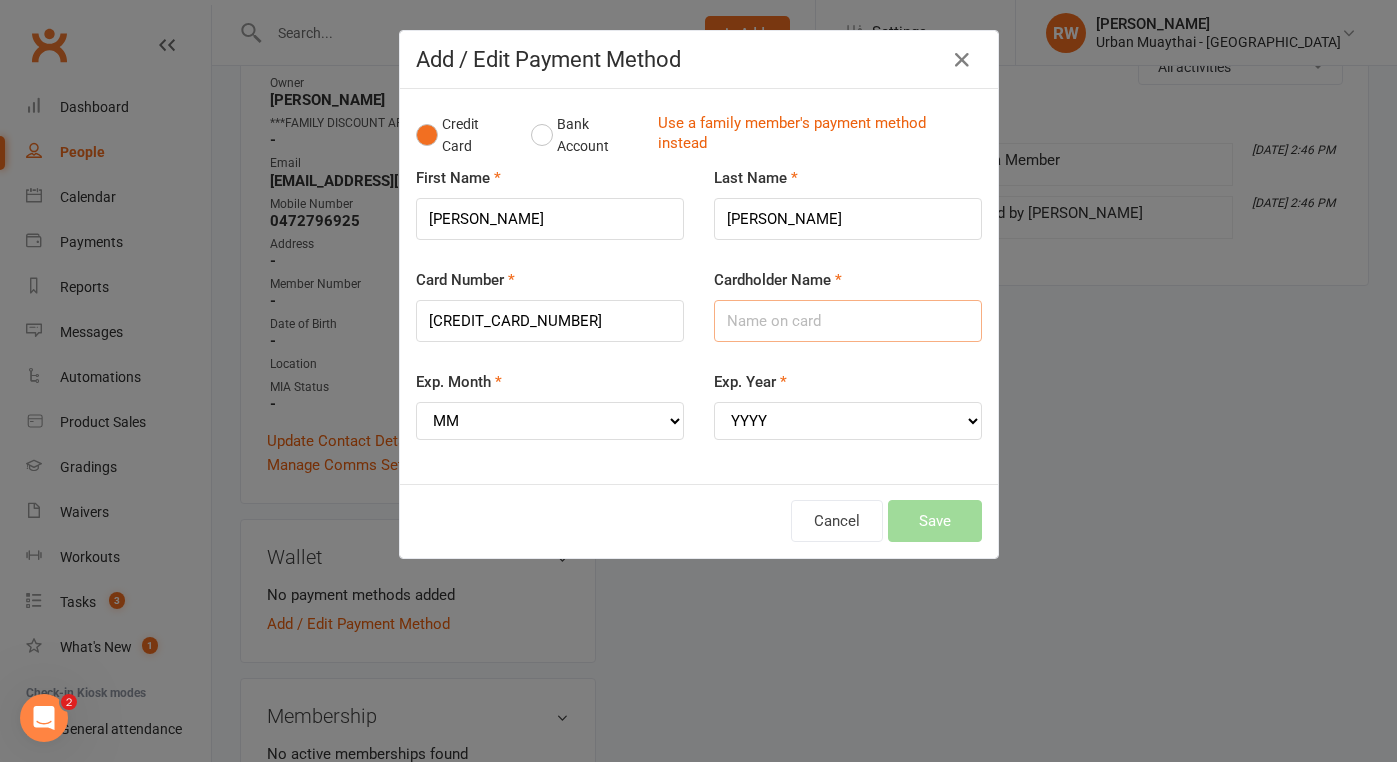 click on "Cardholder Name" at bounding box center [848, 321] 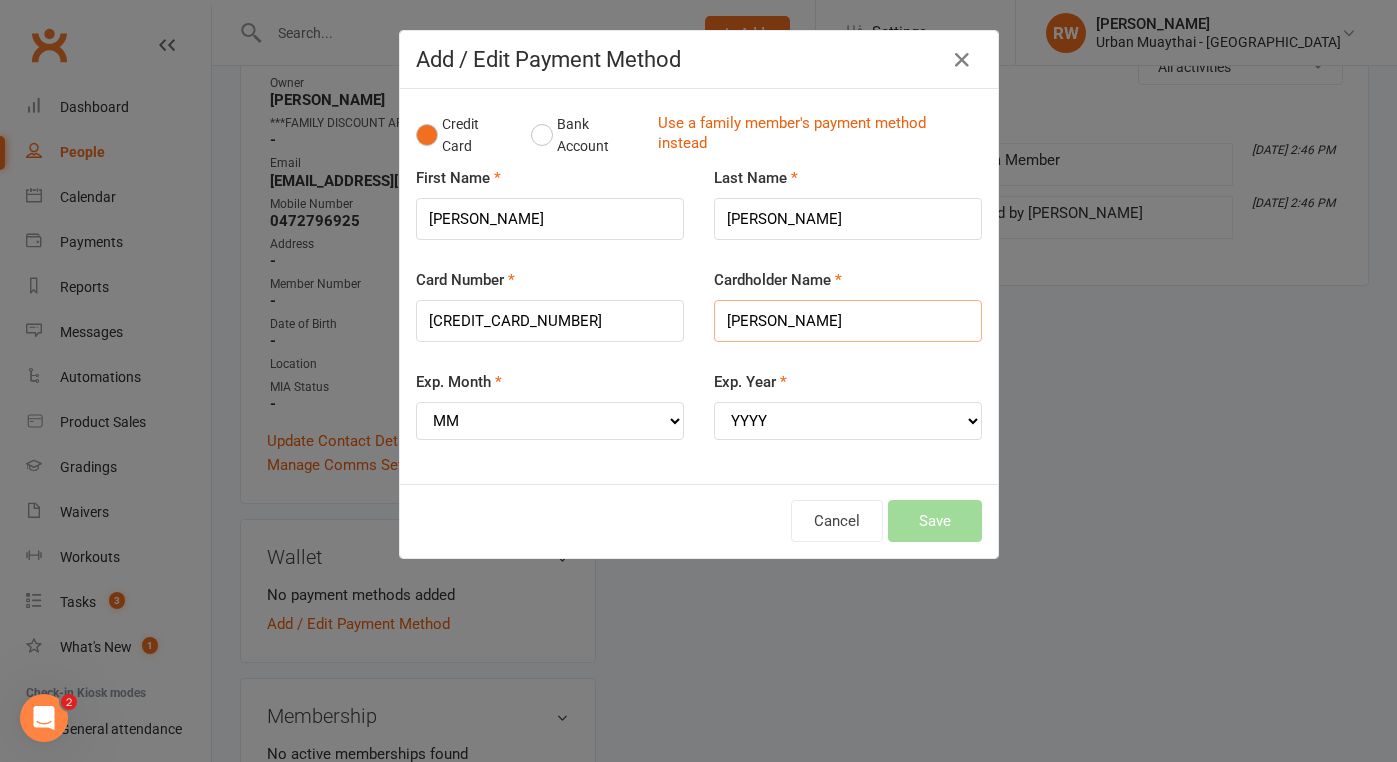 type on "Dani" 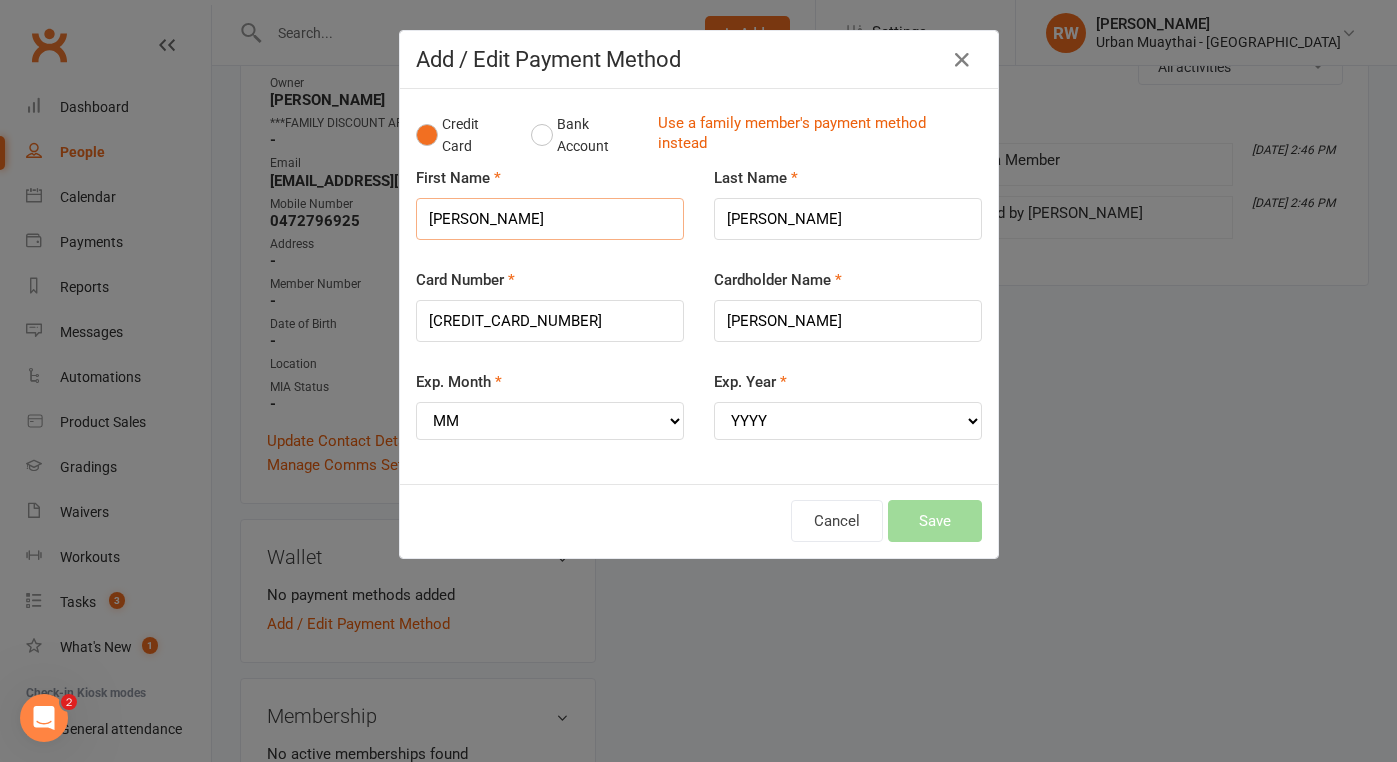 click on "Danny" at bounding box center [550, 219] 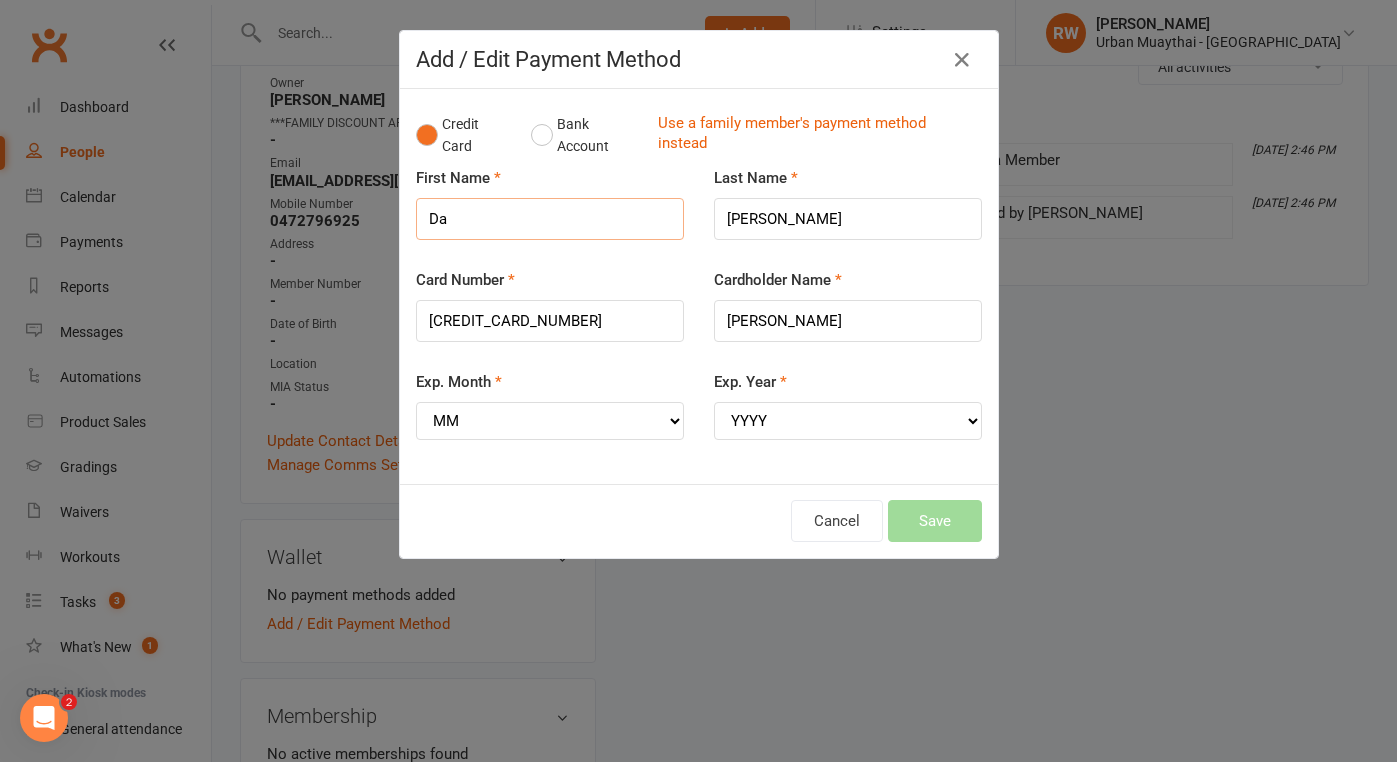 type on "D" 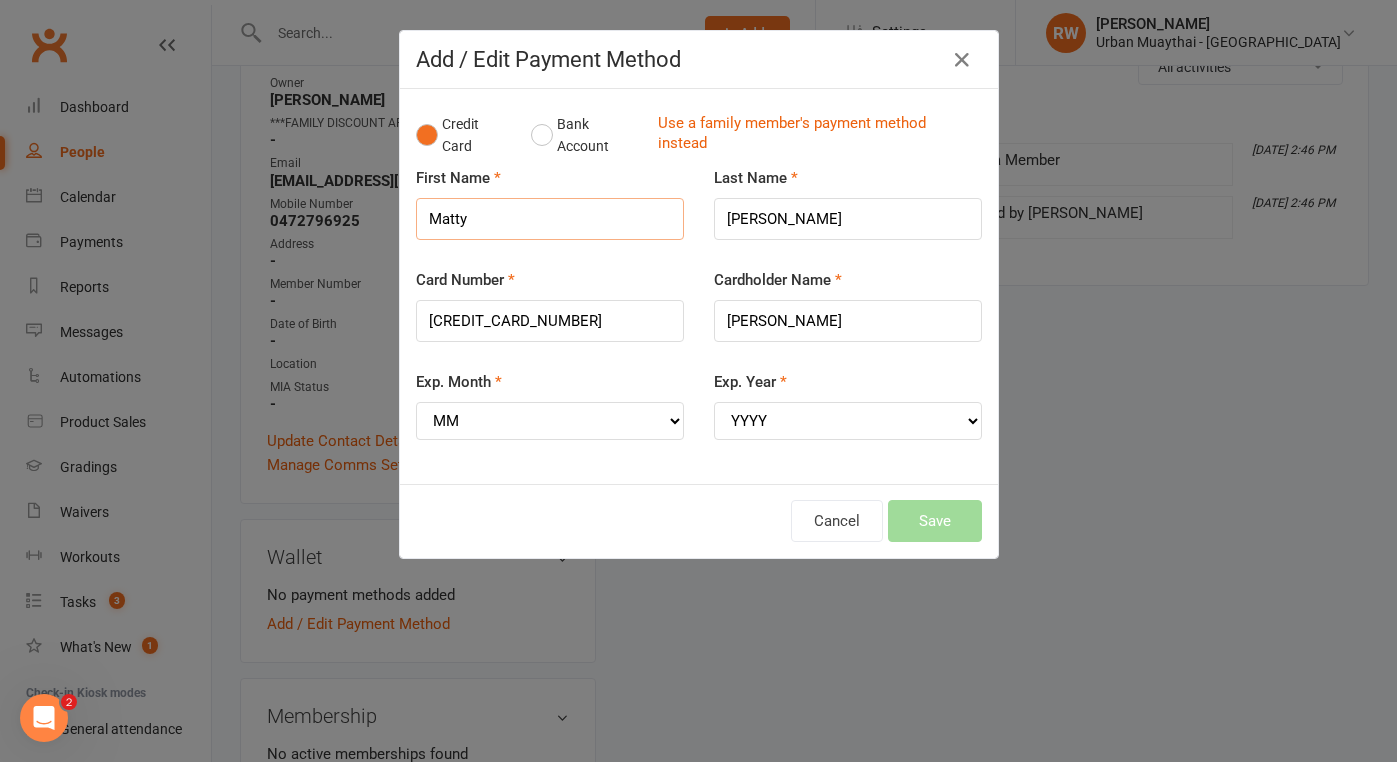 type on "Matty" 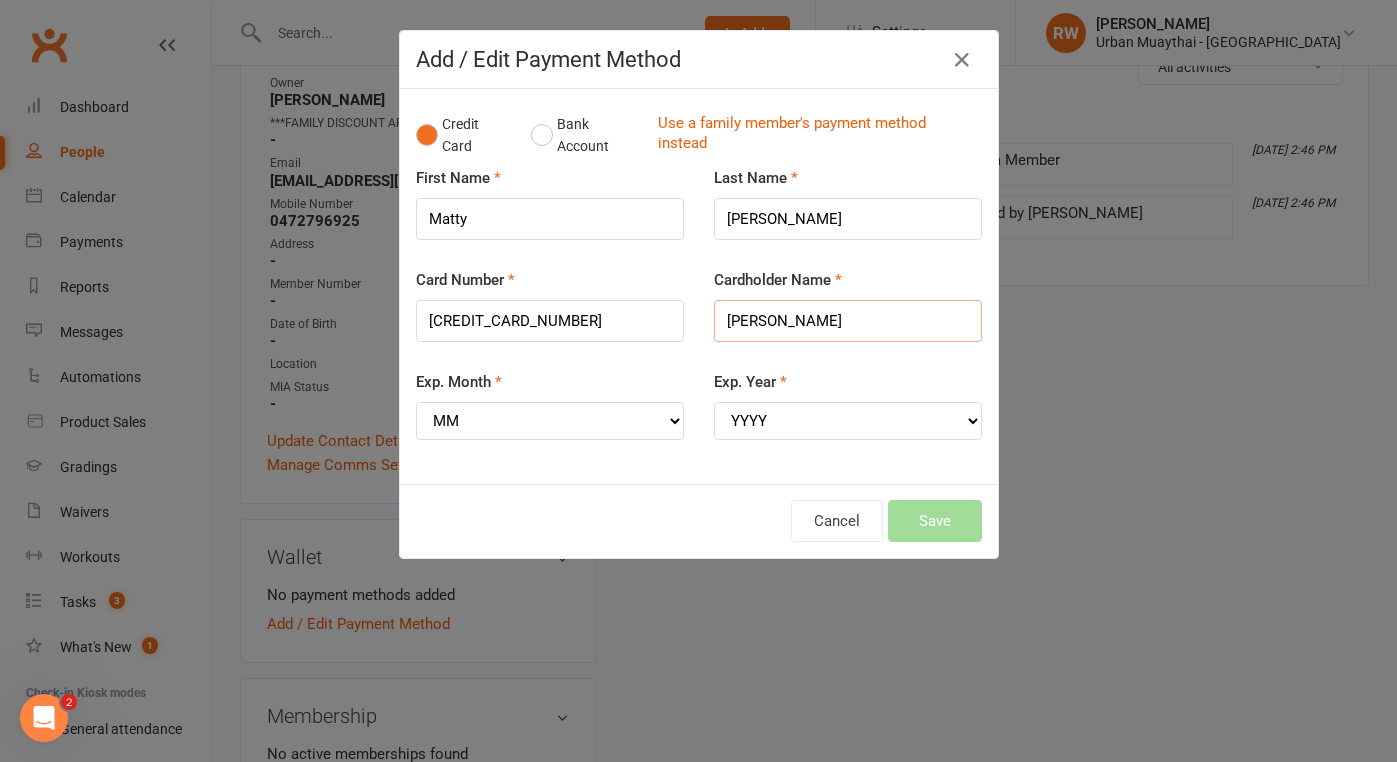 click on "Dani" at bounding box center (848, 321) 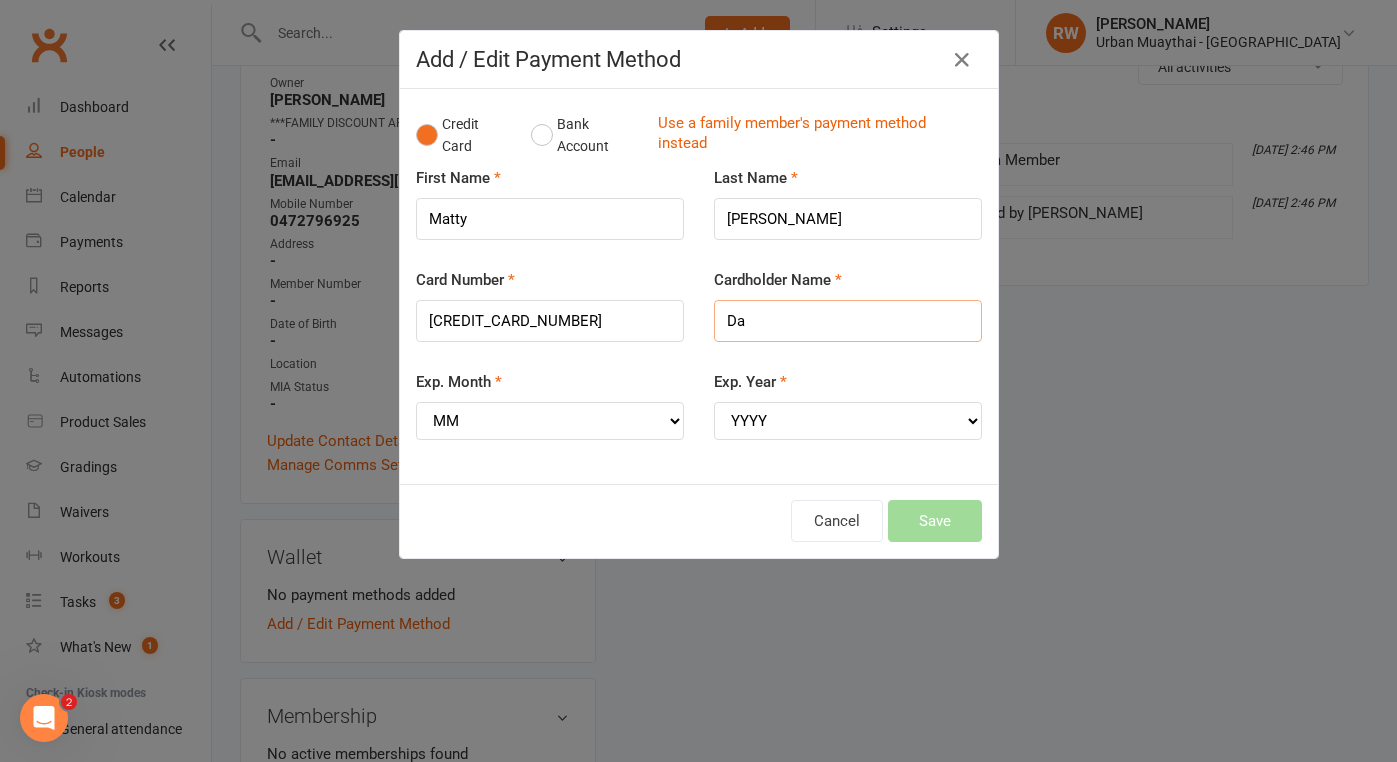 type on "D" 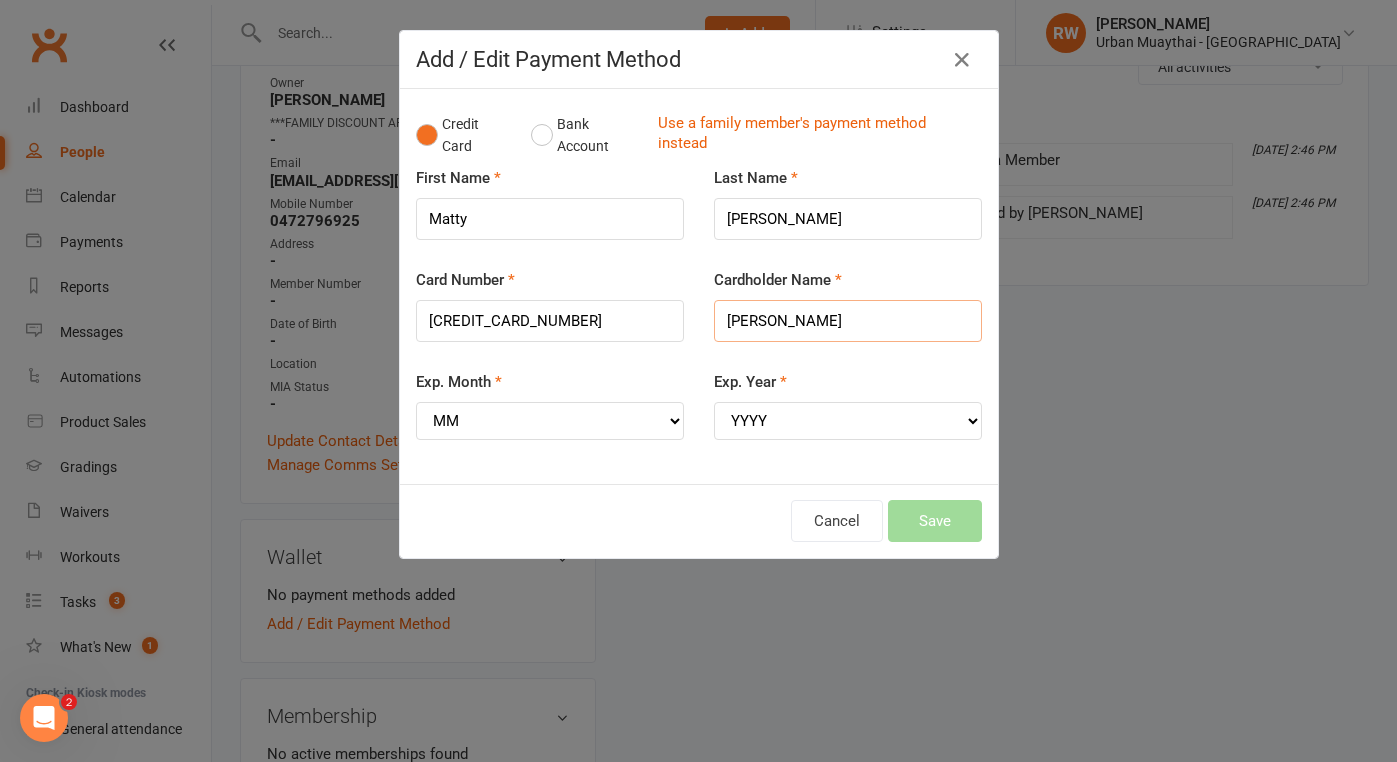 type on "Mathew Tomson" 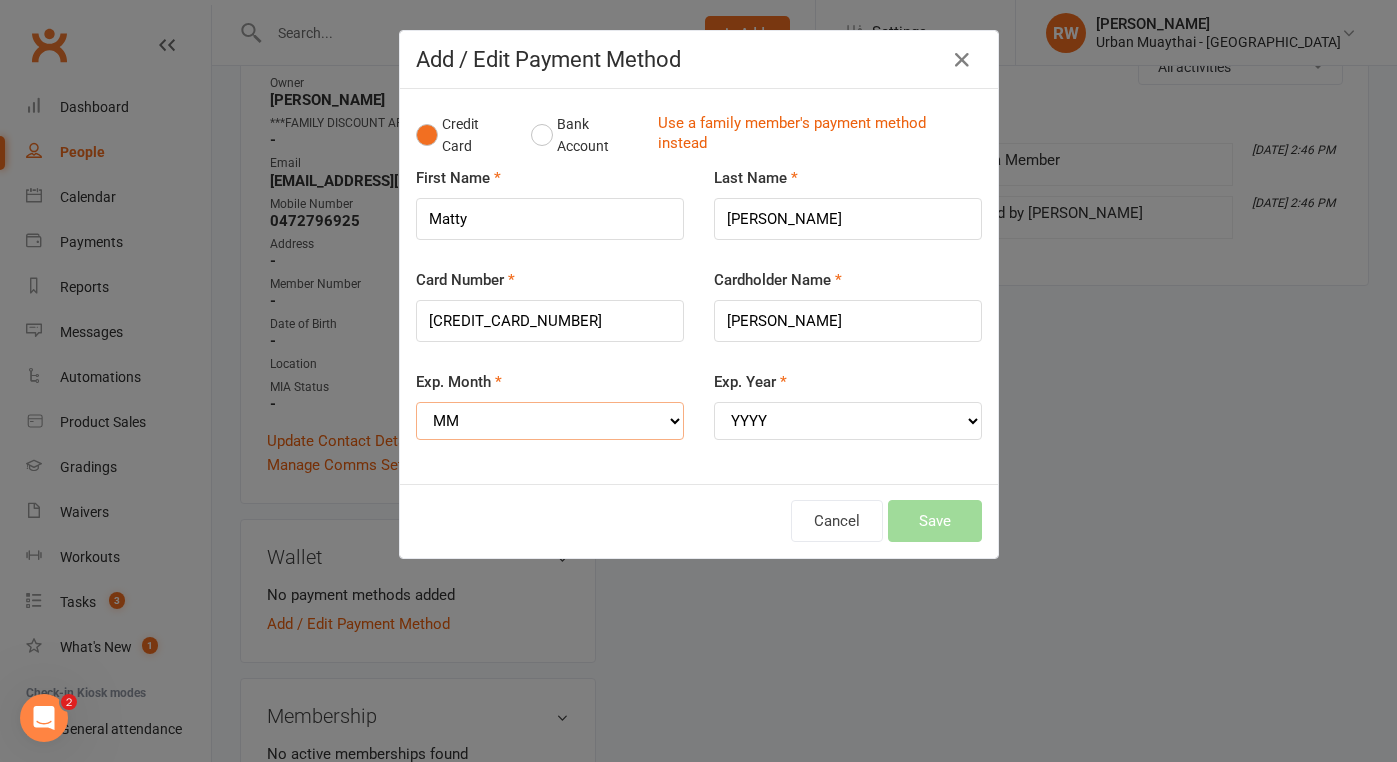 select on "01" 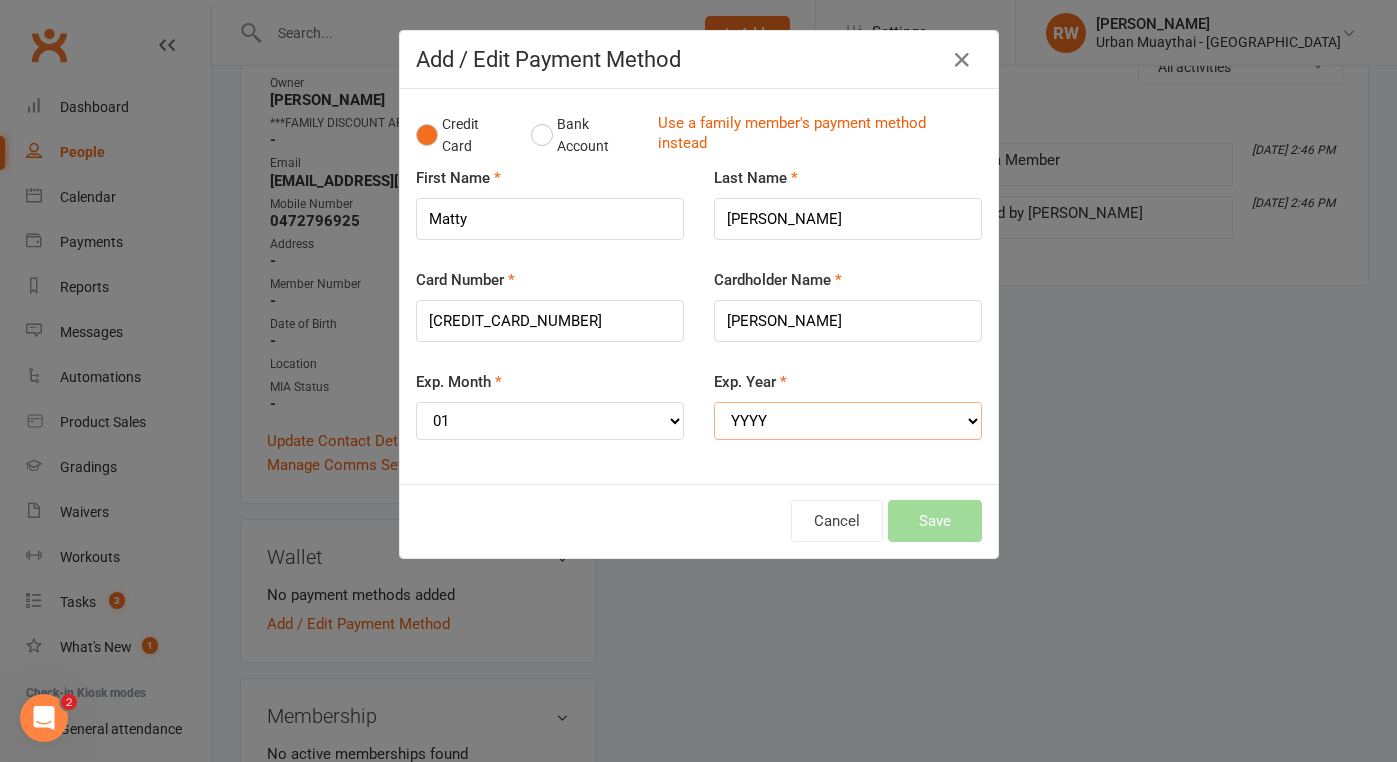 select on "2029" 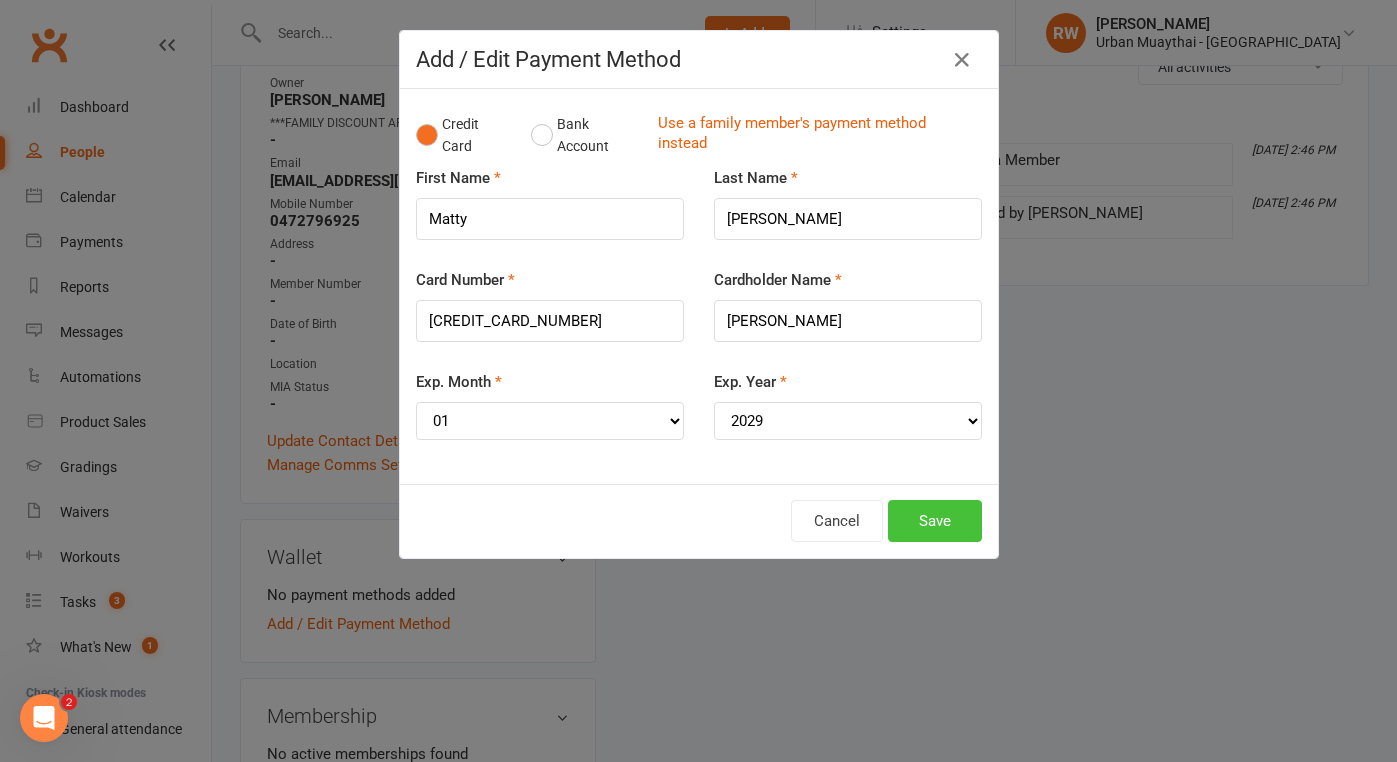 click on "Save" at bounding box center (935, 521) 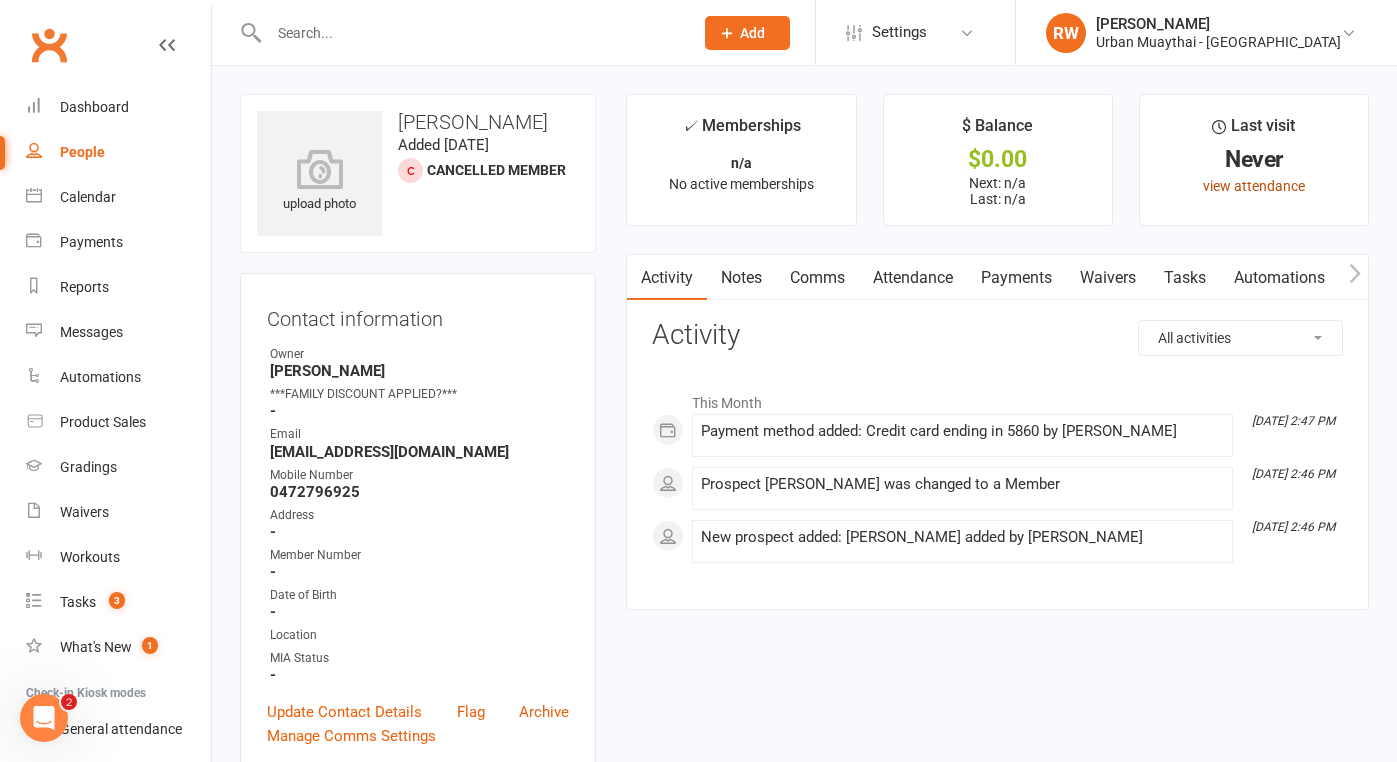 scroll, scrollTop: 0, scrollLeft: 0, axis: both 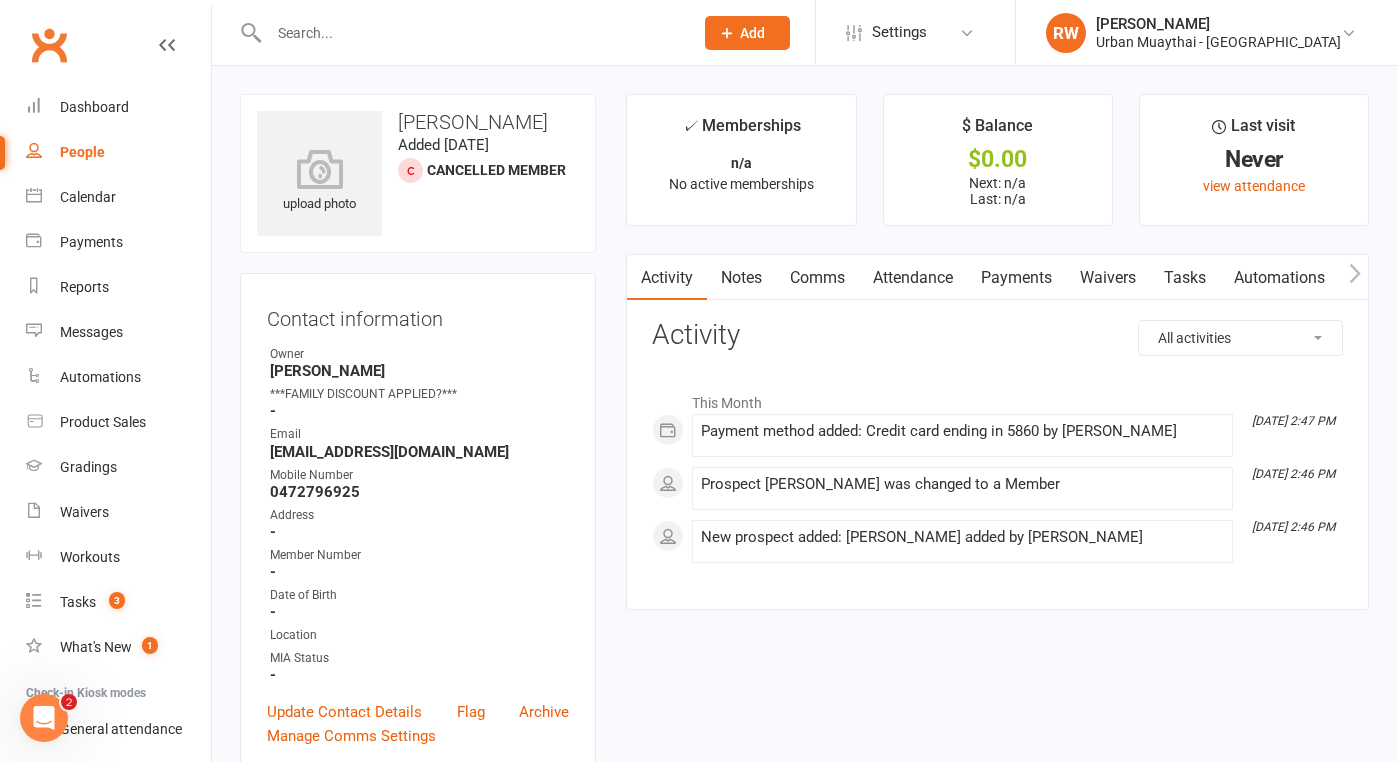 click on "Waivers" at bounding box center [1108, 278] 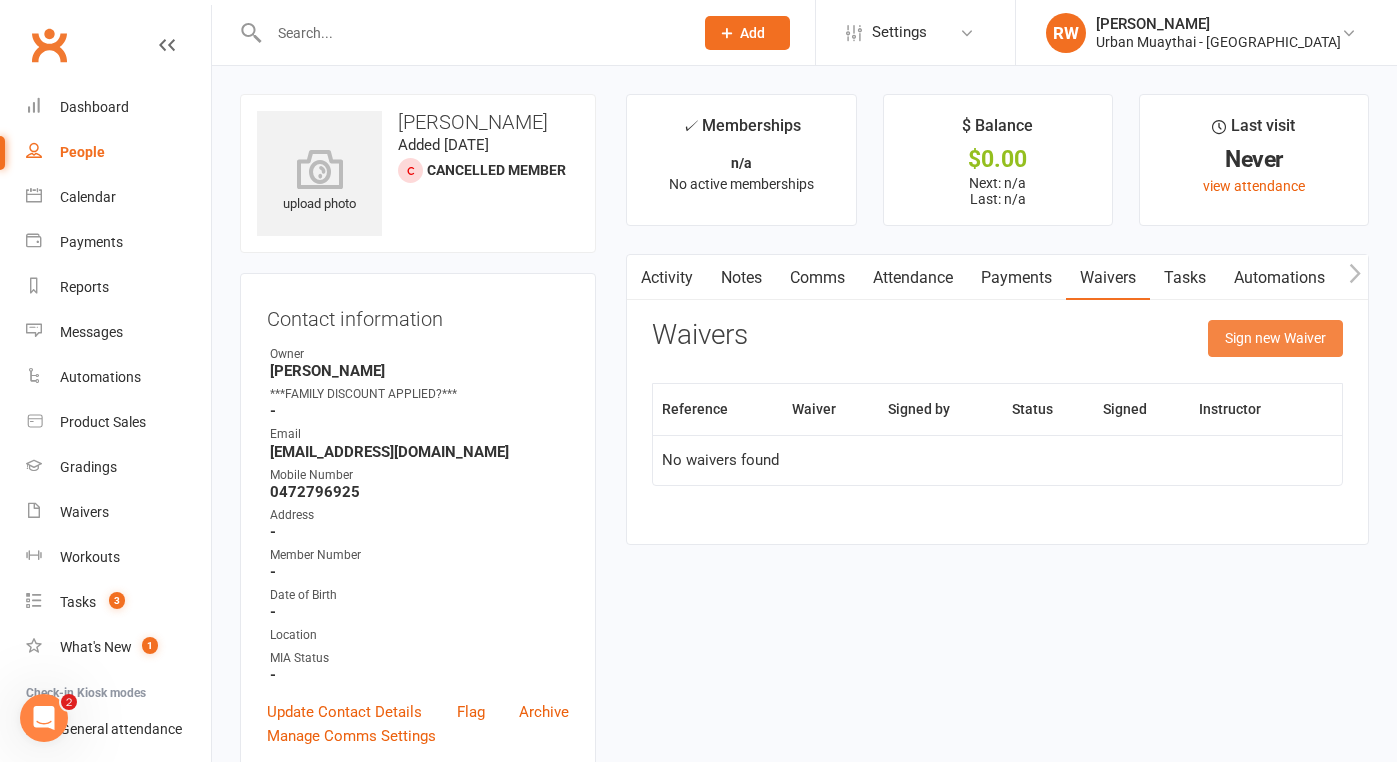 click on "Sign new Waiver" at bounding box center [1275, 338] 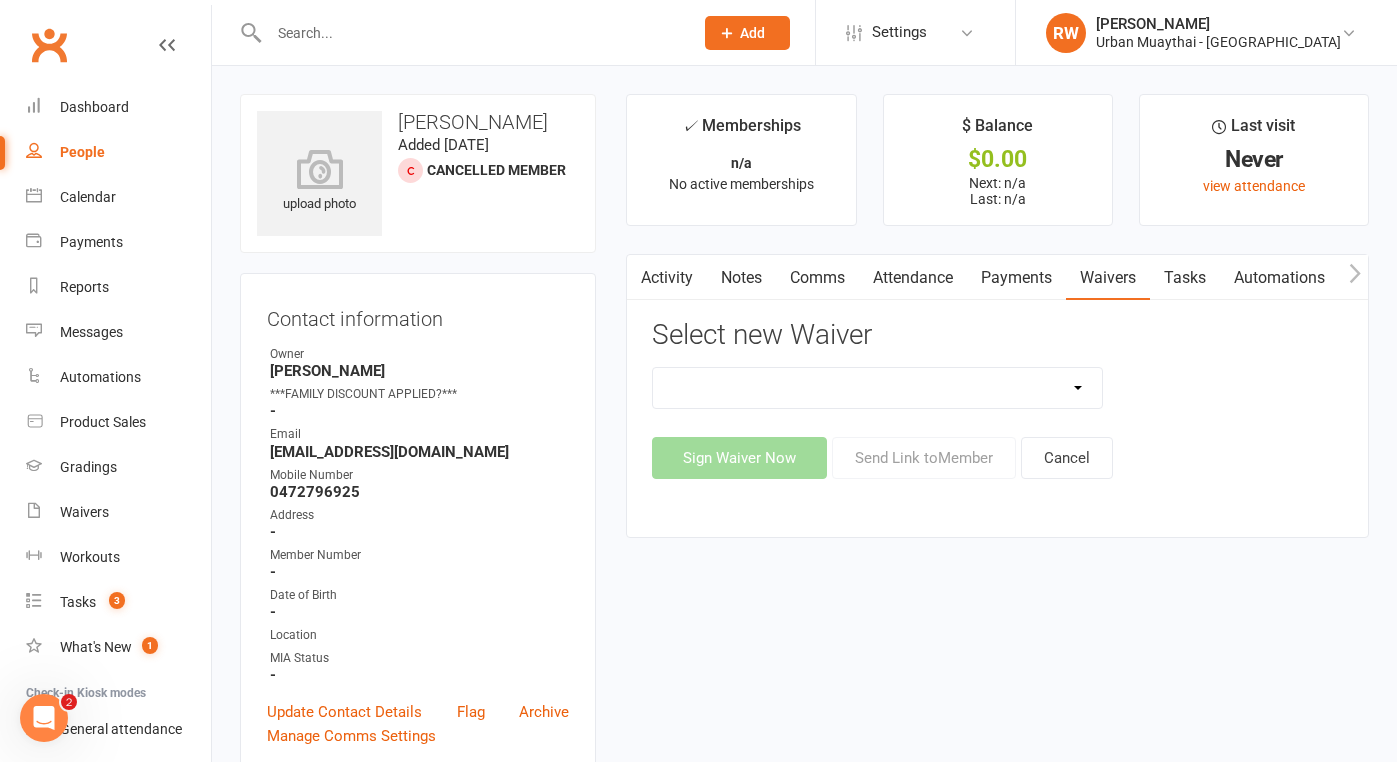 select on "4907" 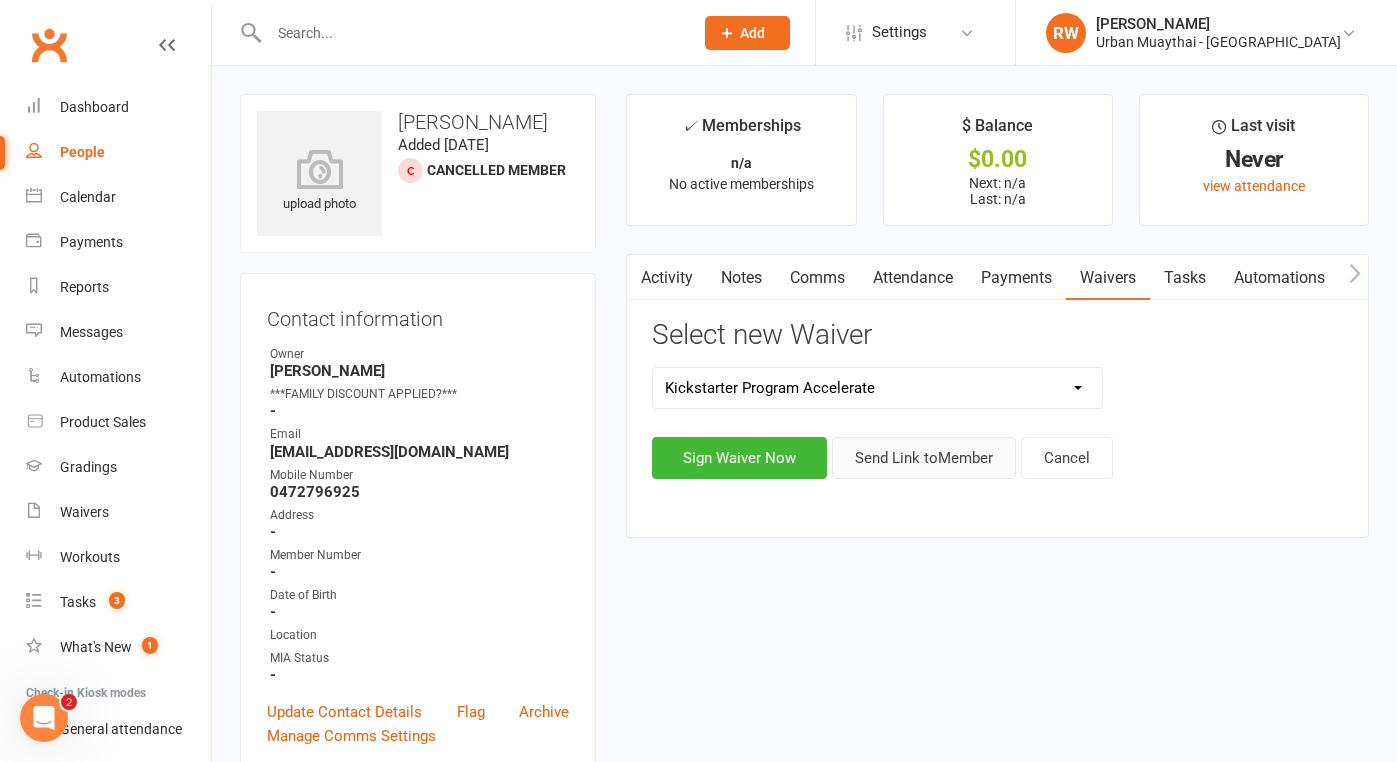 click on "Send Link to  Member" at bounding box center [924, 458] 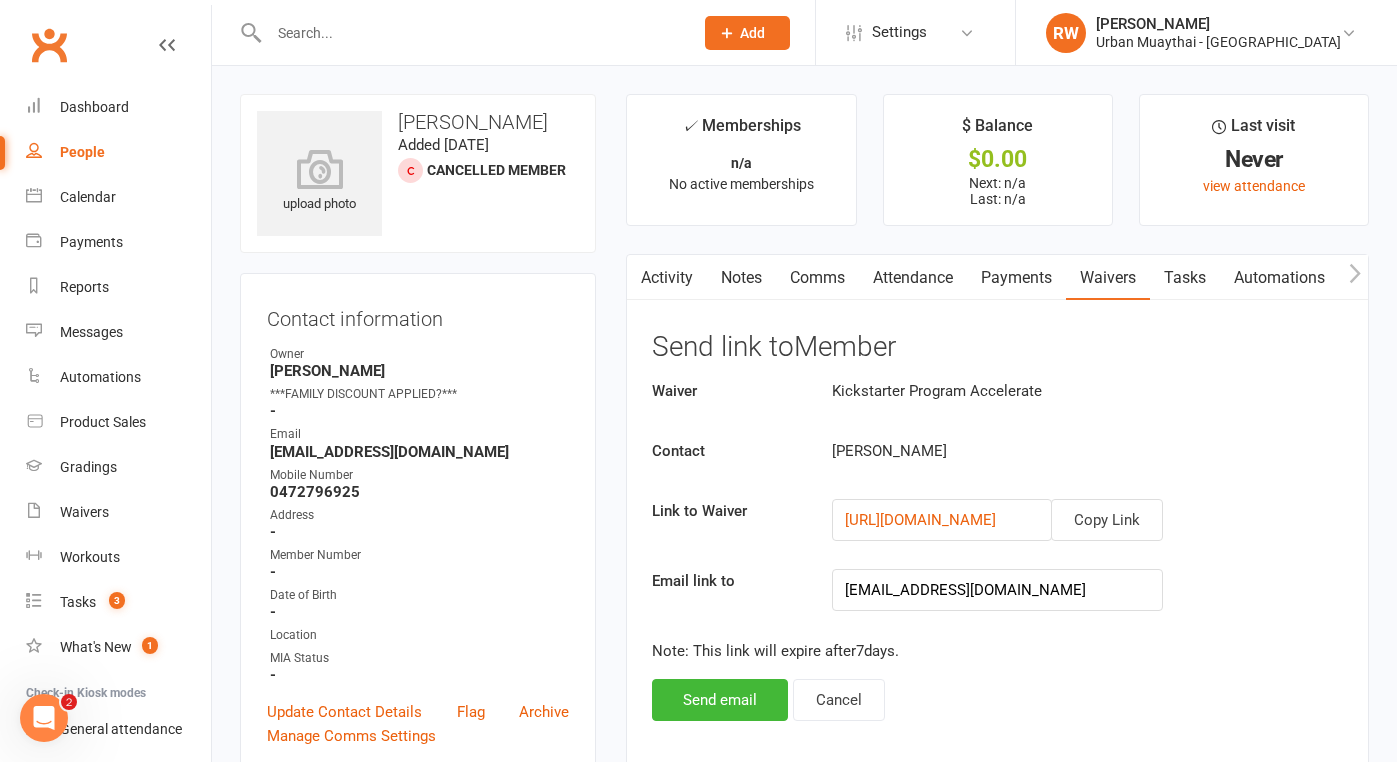 click on "Comms" at bounding box center (817, 278) 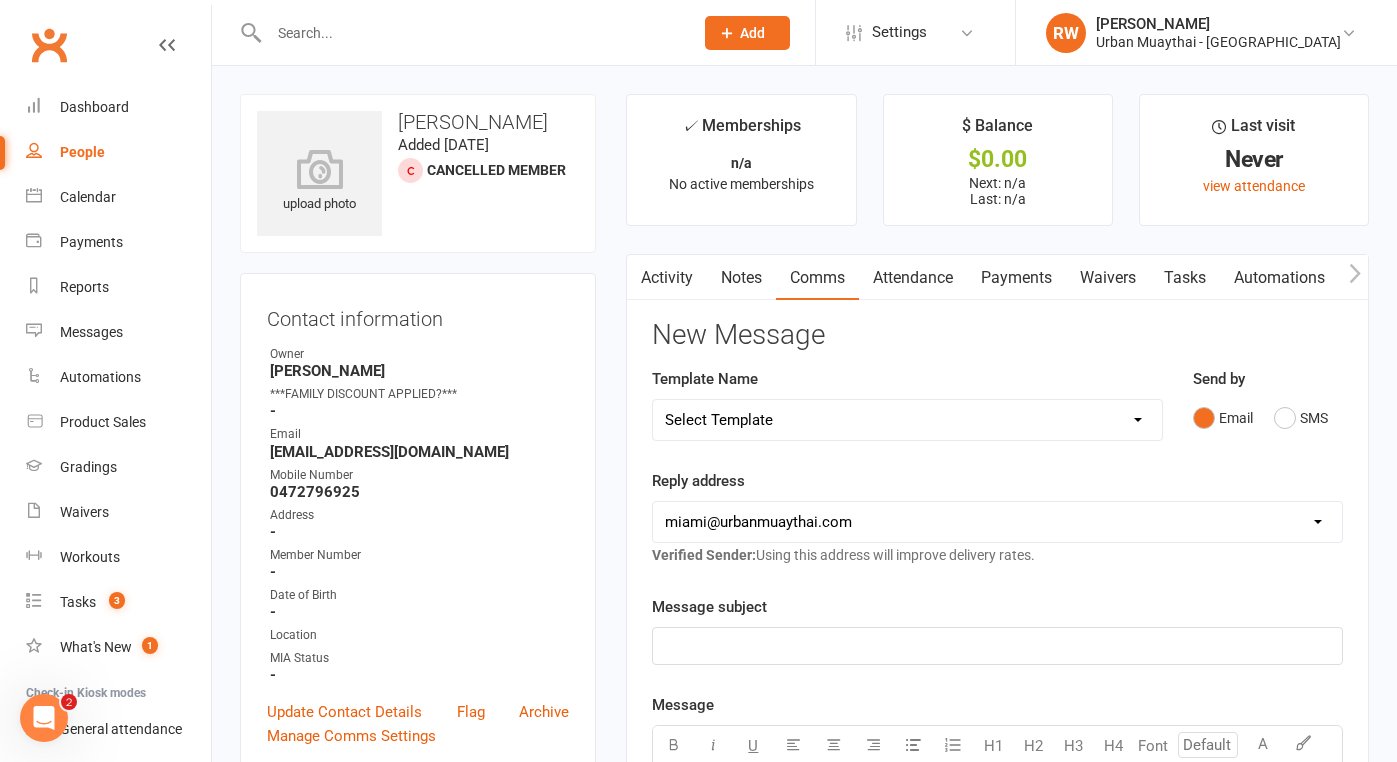 click on "﻿" 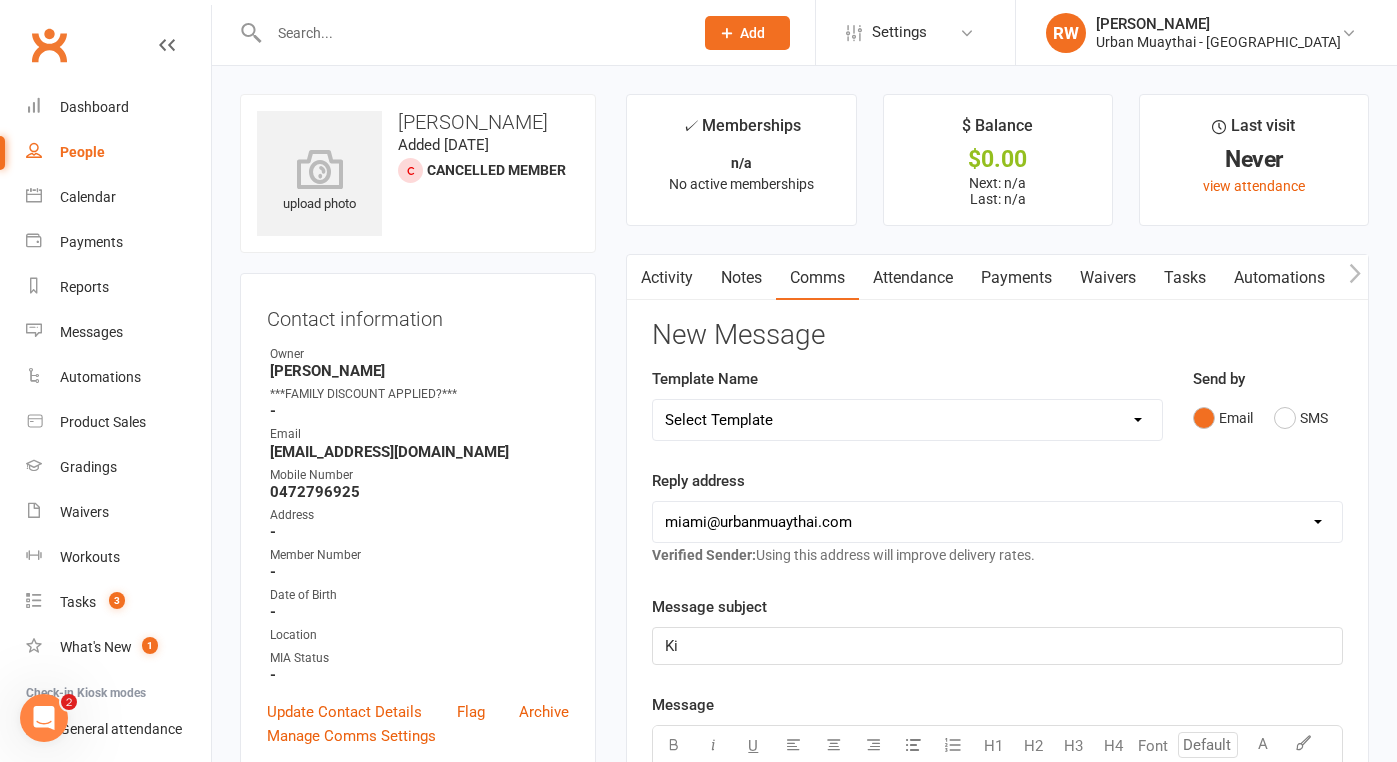 type 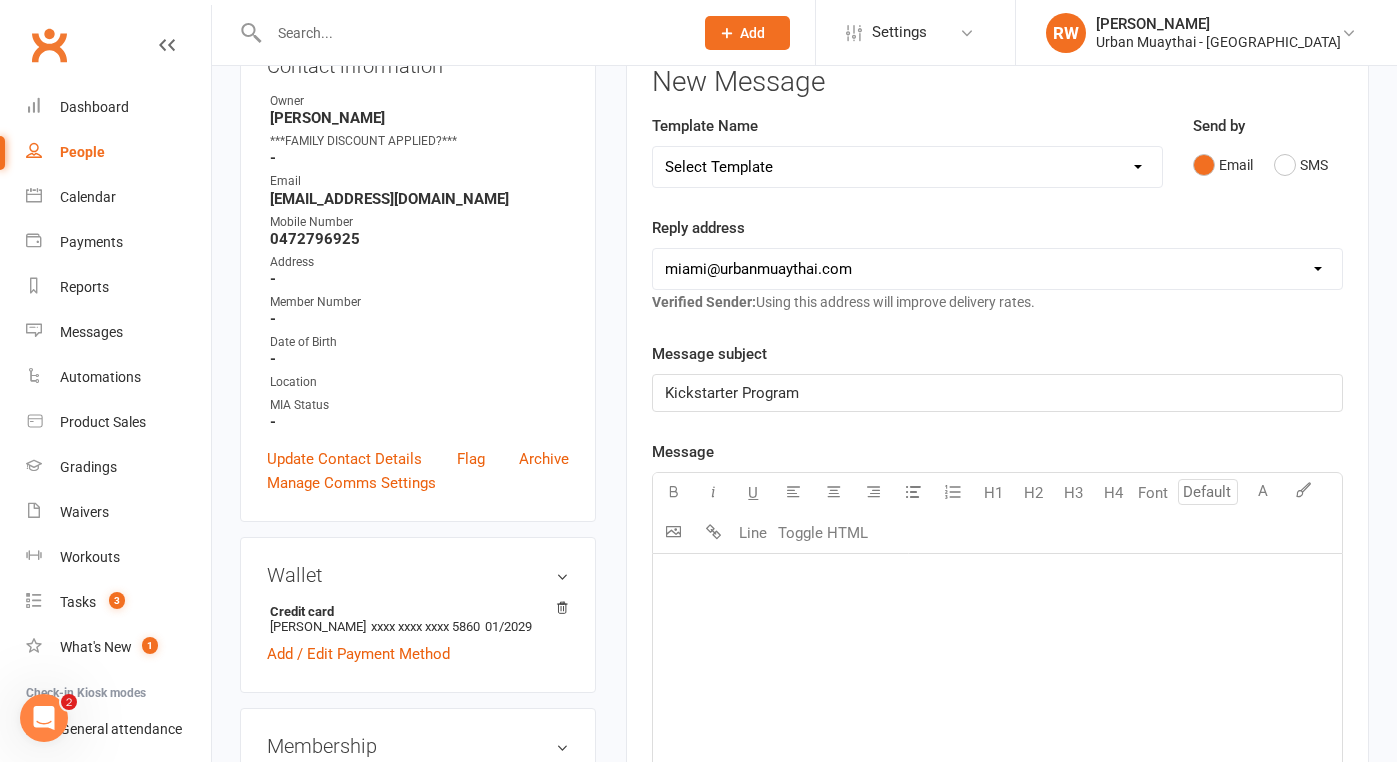 scroll, scrollTop: 255, scrollLeft: 0, axis: vertical 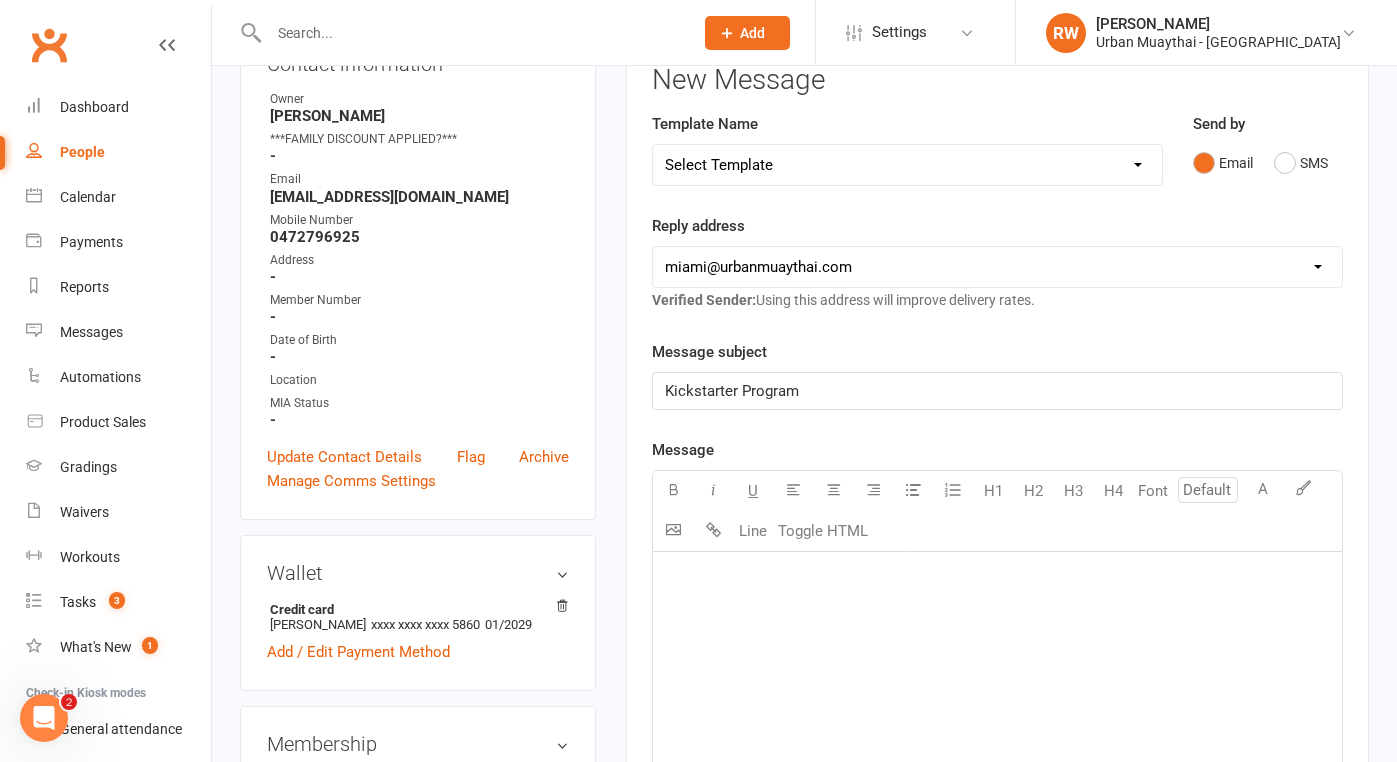 click on "﻿" 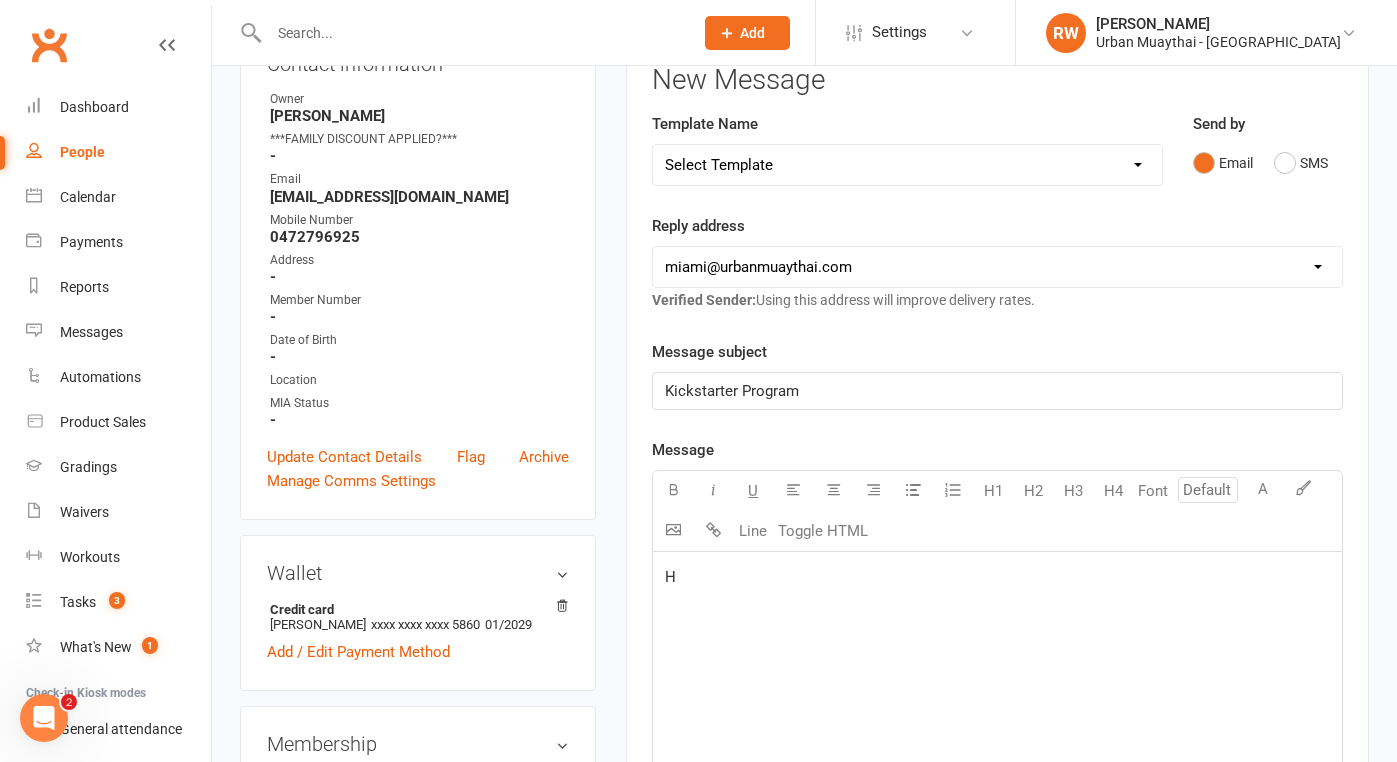 type 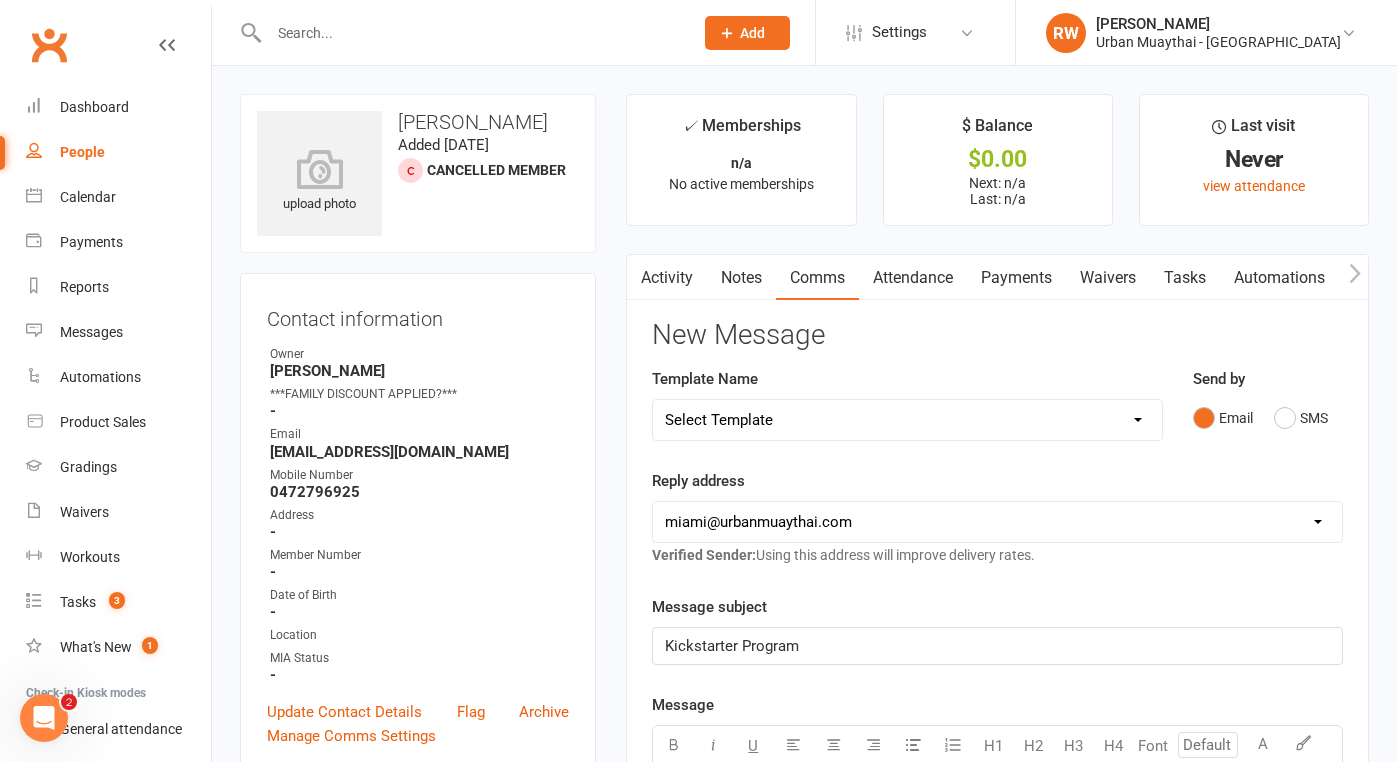 scroll, scrollTop: 0, scrollLeft: 0, axis: both 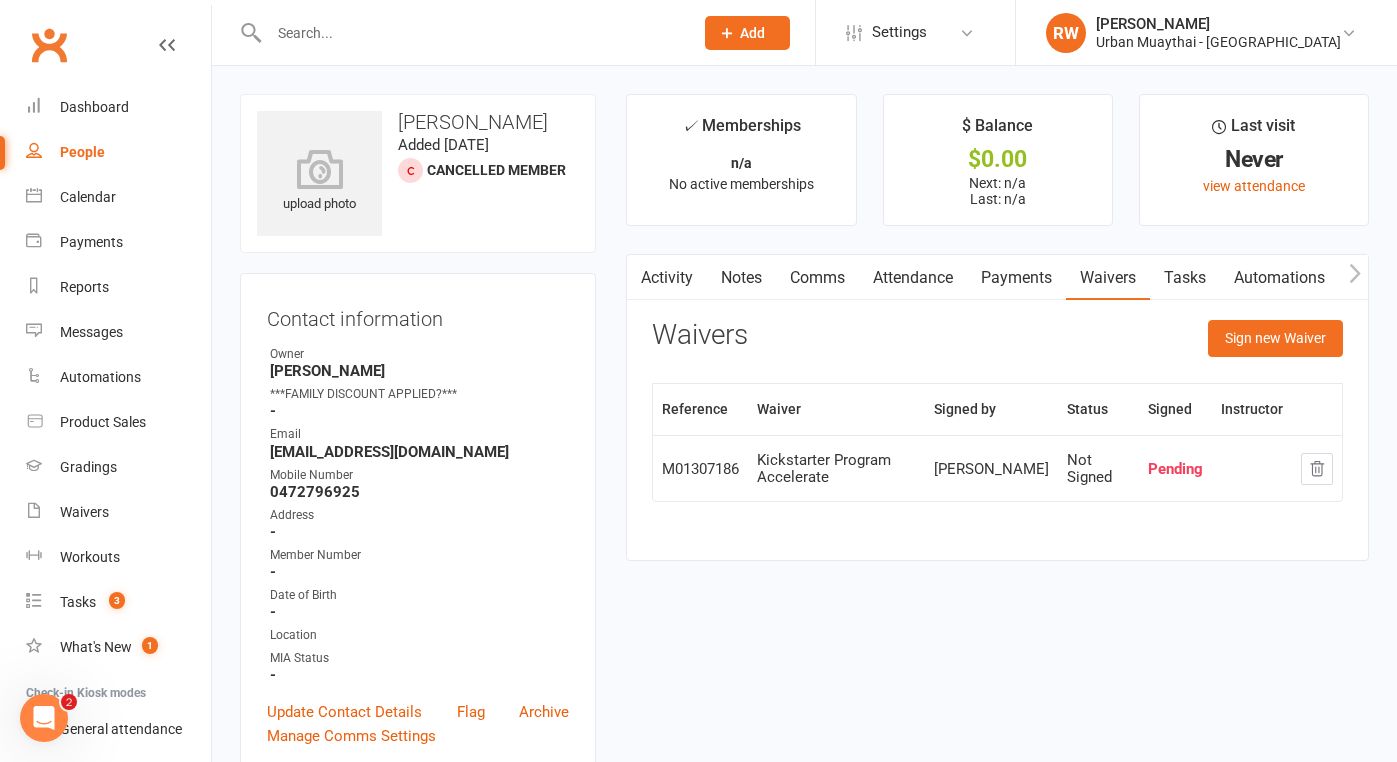 click on "Comms" at bounding box center (817, 278) 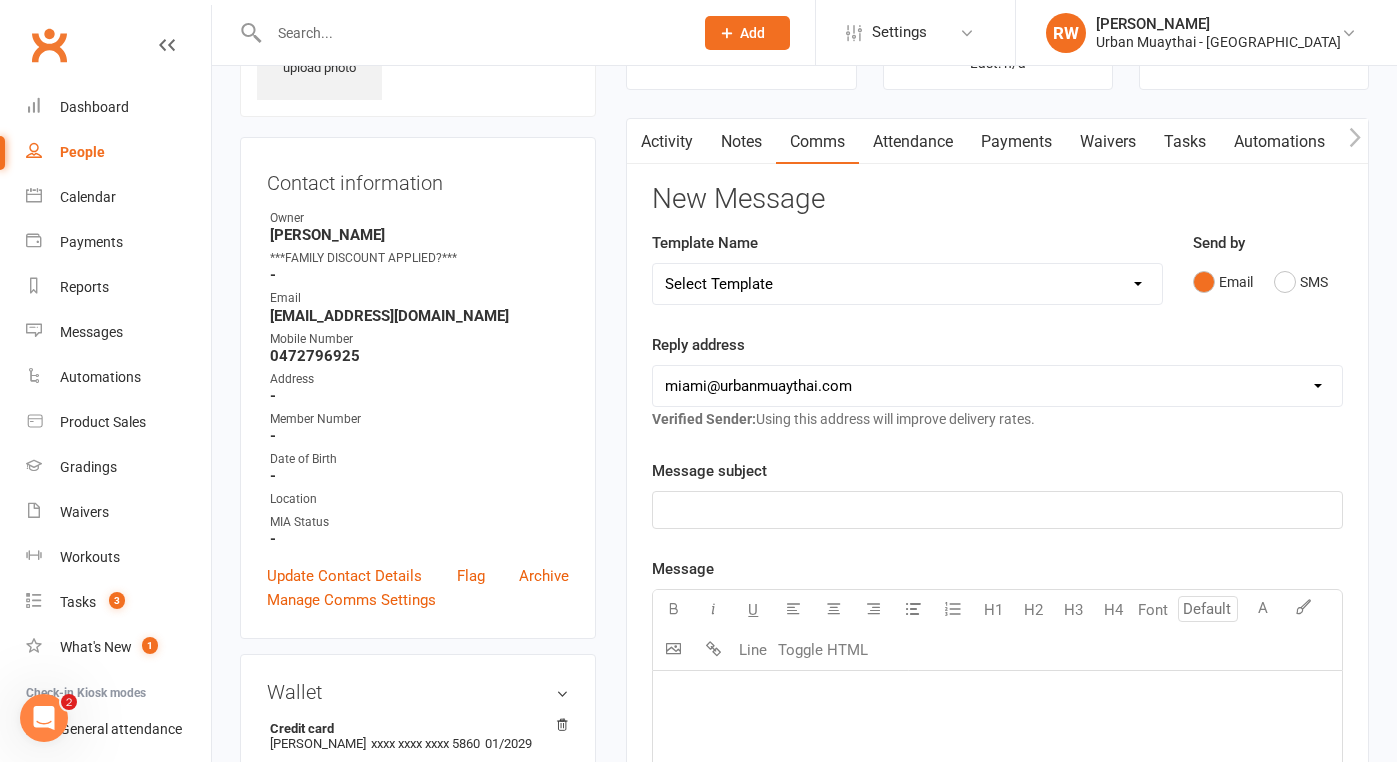 scroll, scrollTop: 143, scrollLeft: 0, axis: vertical 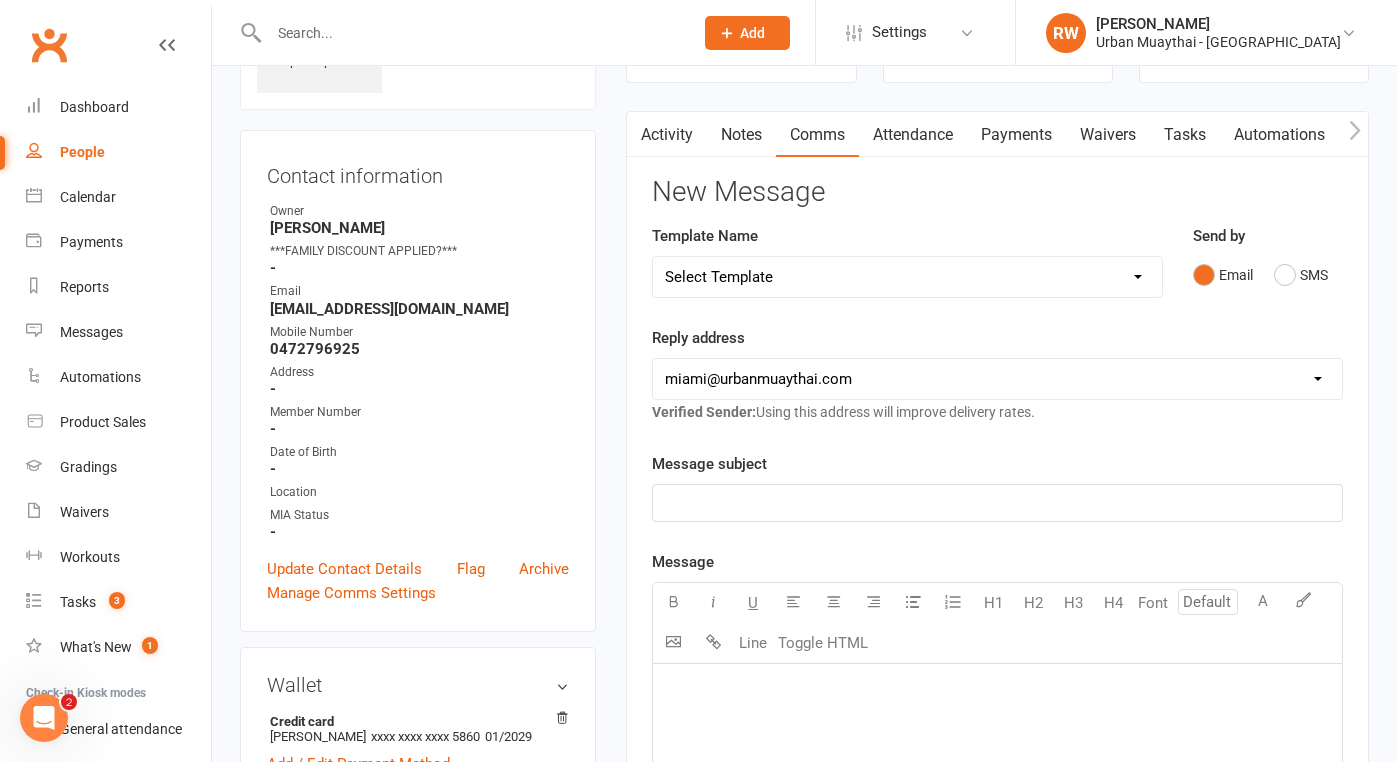 click on "﻿" 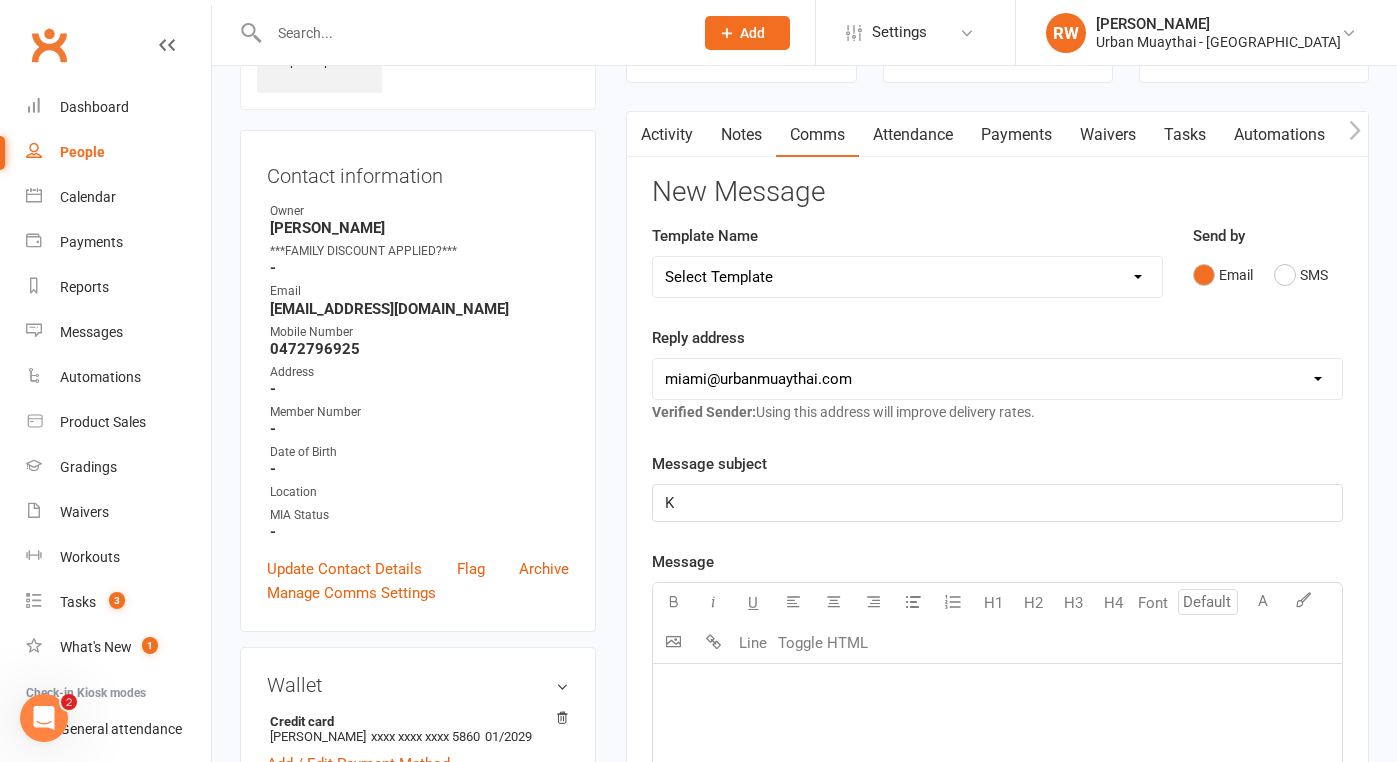 type 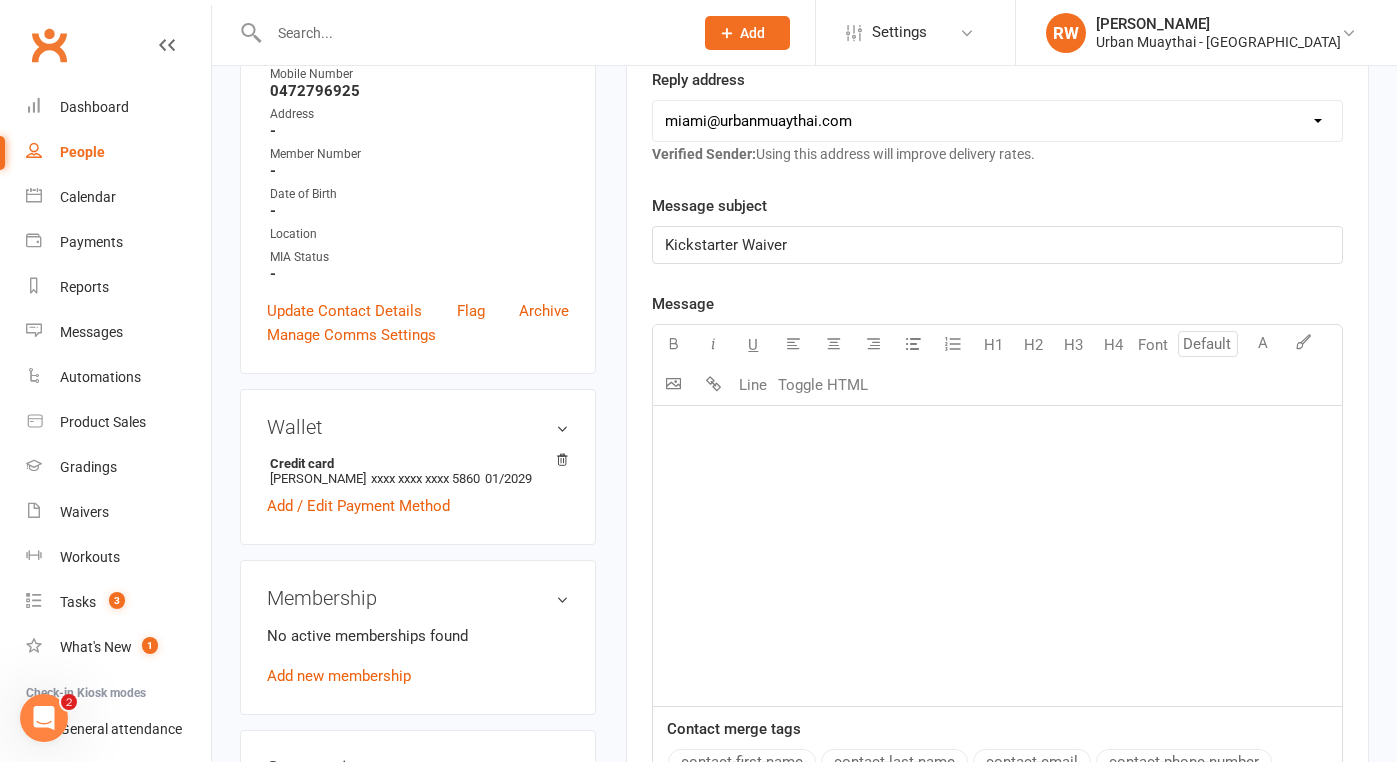 scroll, scrollTop: 410, scrollLeft: 0, axis: vertical 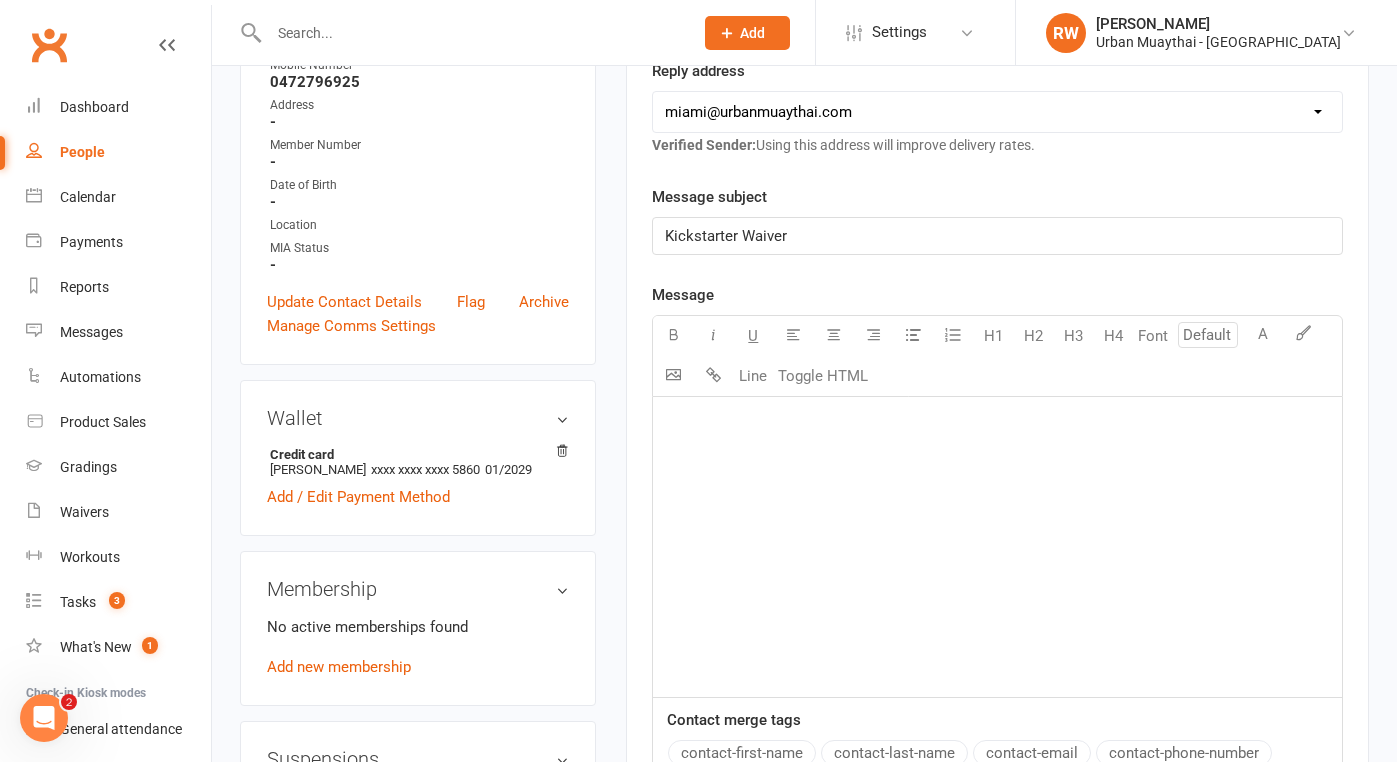 click on "﻿" 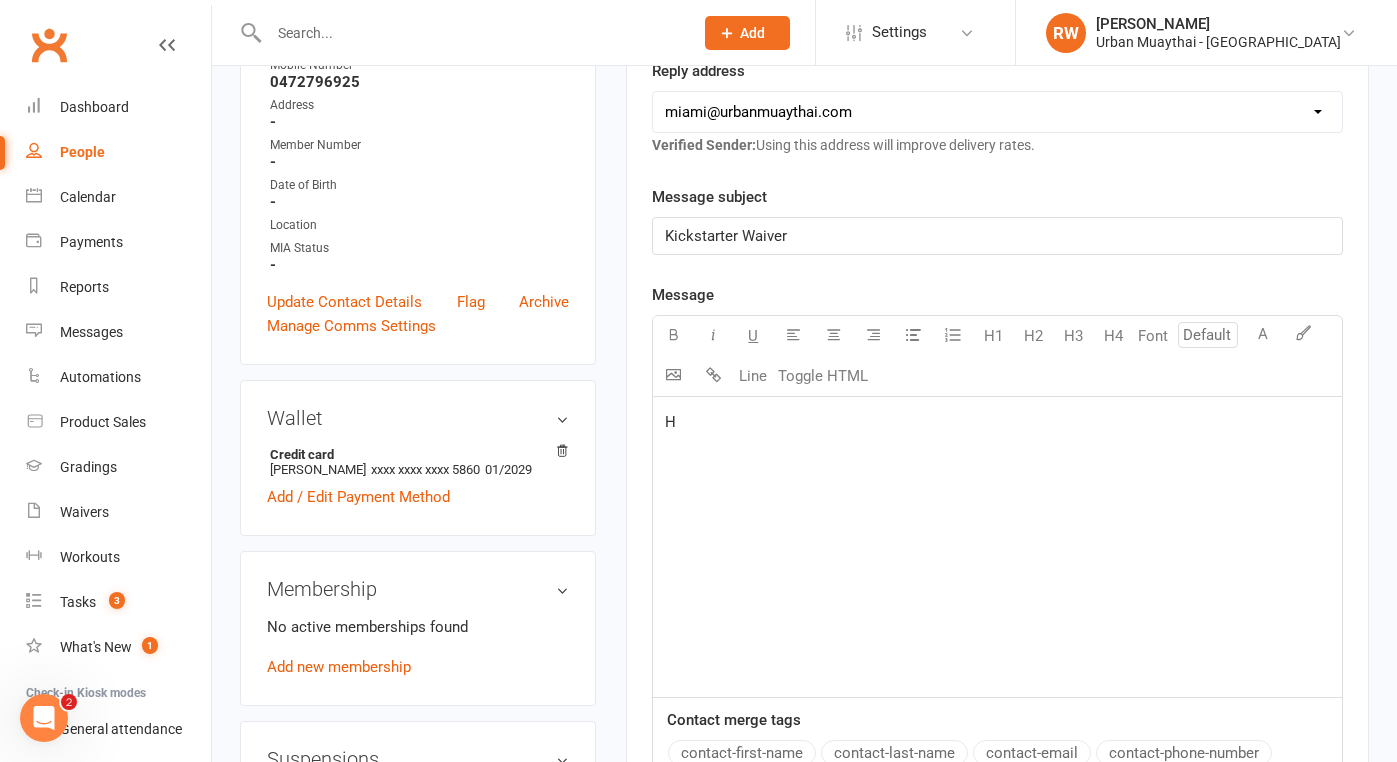 type 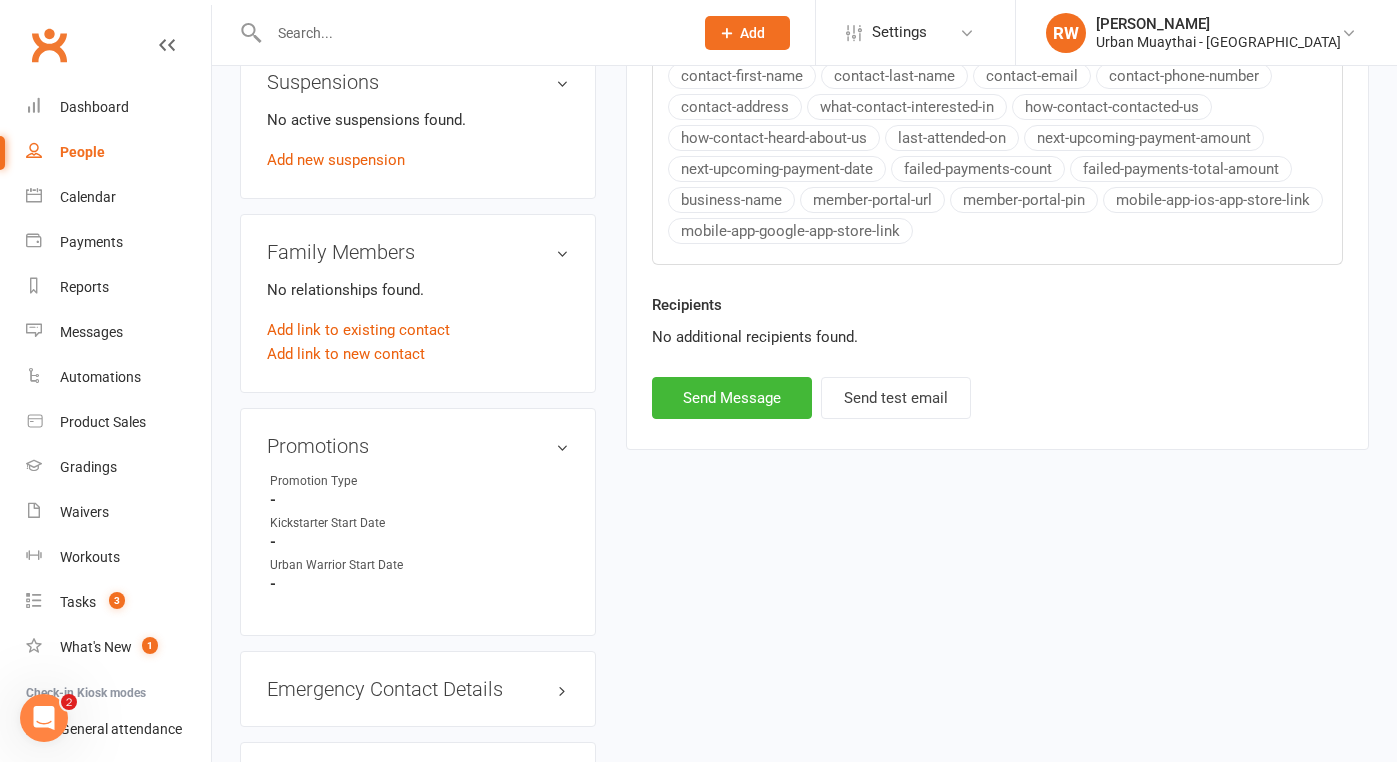 scroll, scrollTop: 1089, scrollLeft: 0, axis: vertical 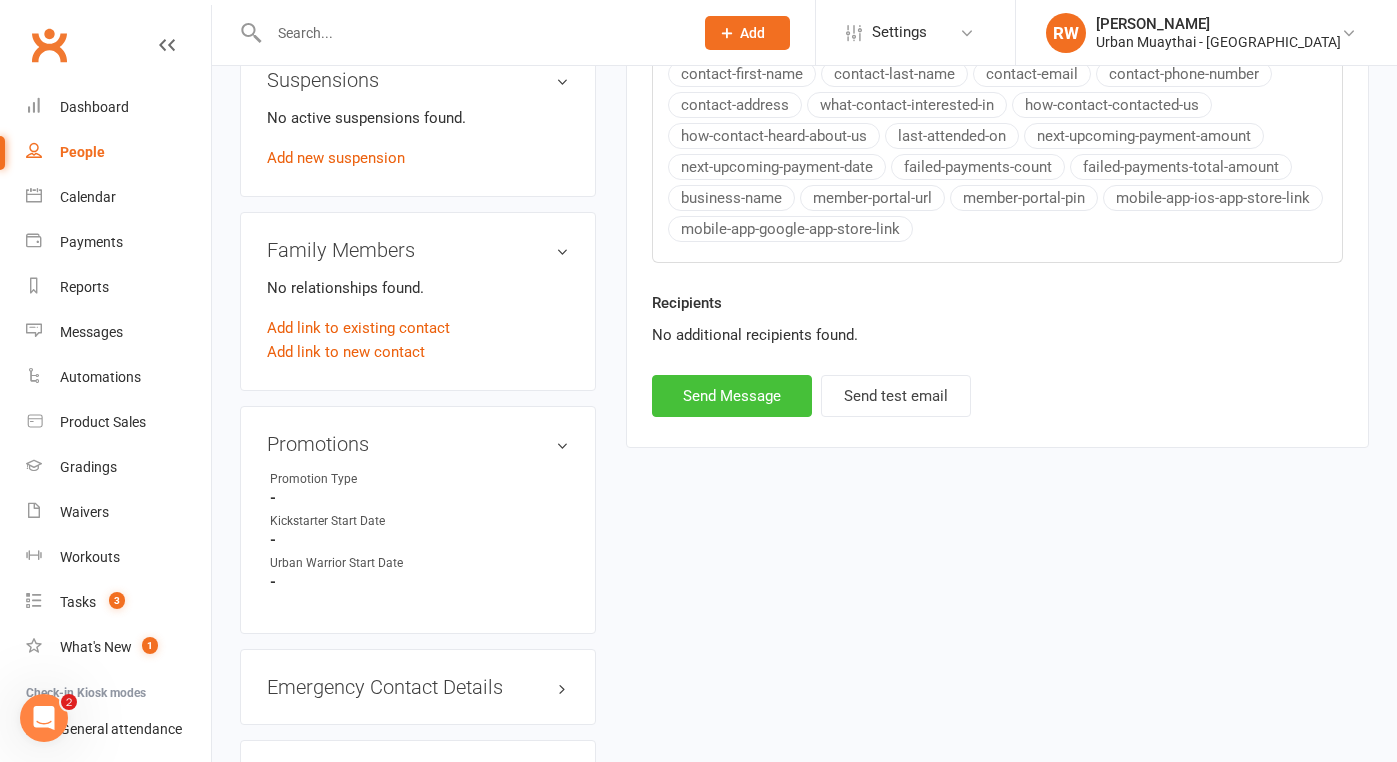 click on "Send Message" at bounding box center [732, 396] 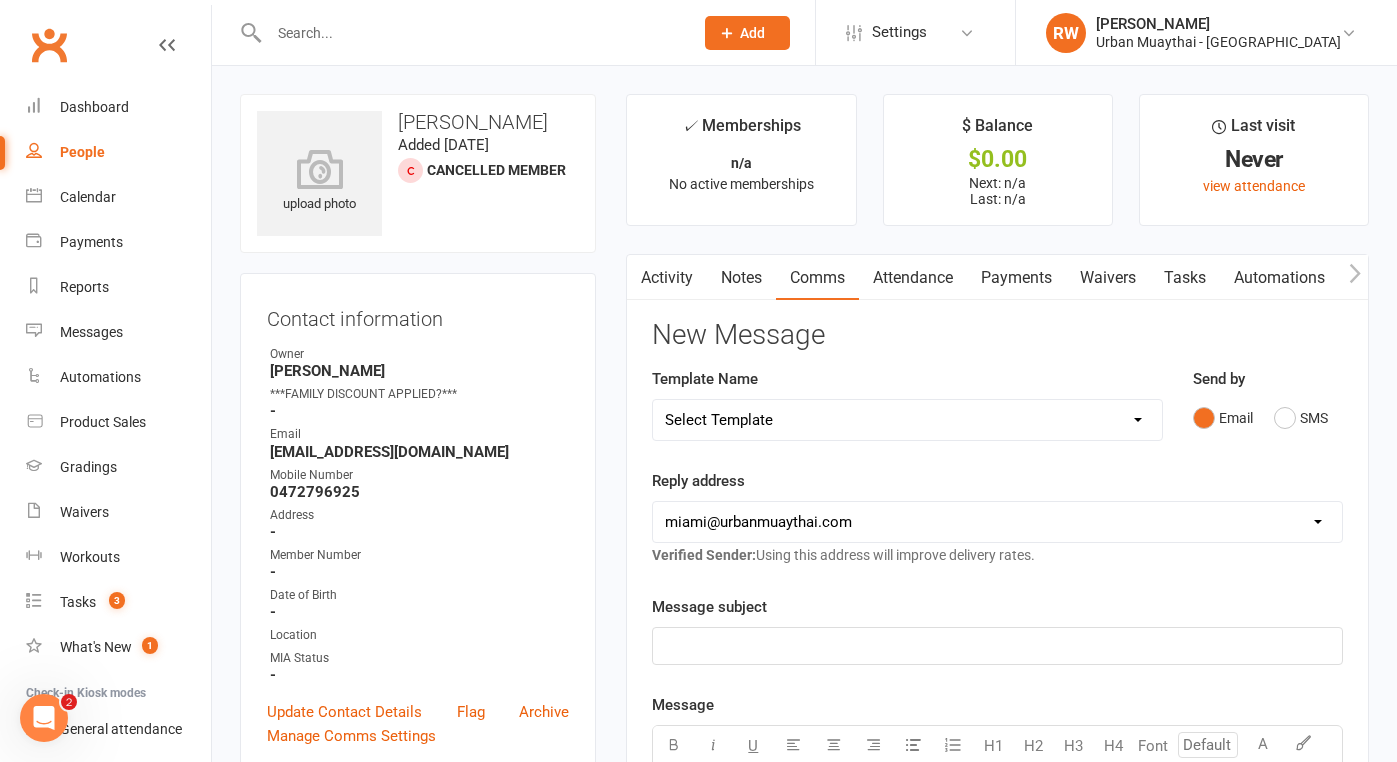 scroll, scrollTop: 0, scrollLeft: 0, axis: both 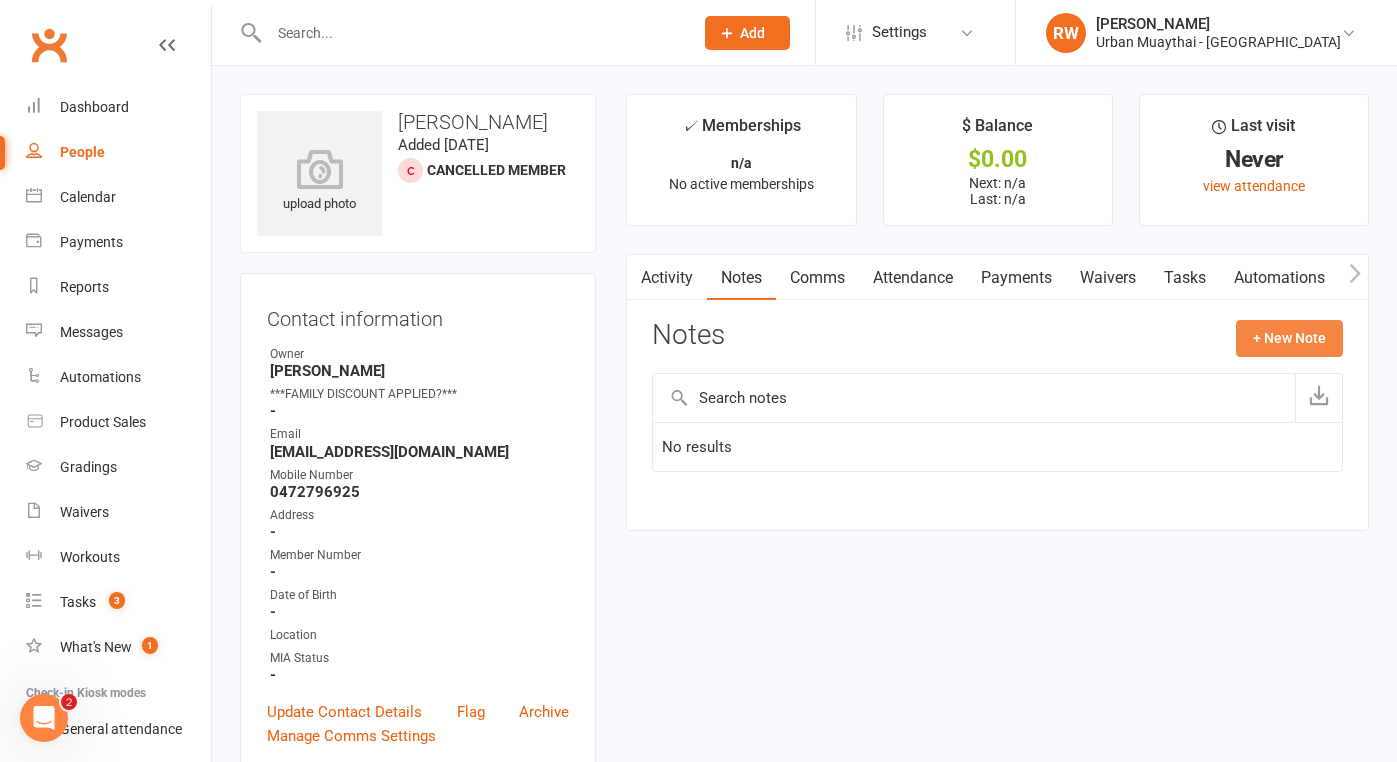 click on "+ New Note" at bounding box center (1289, 338) 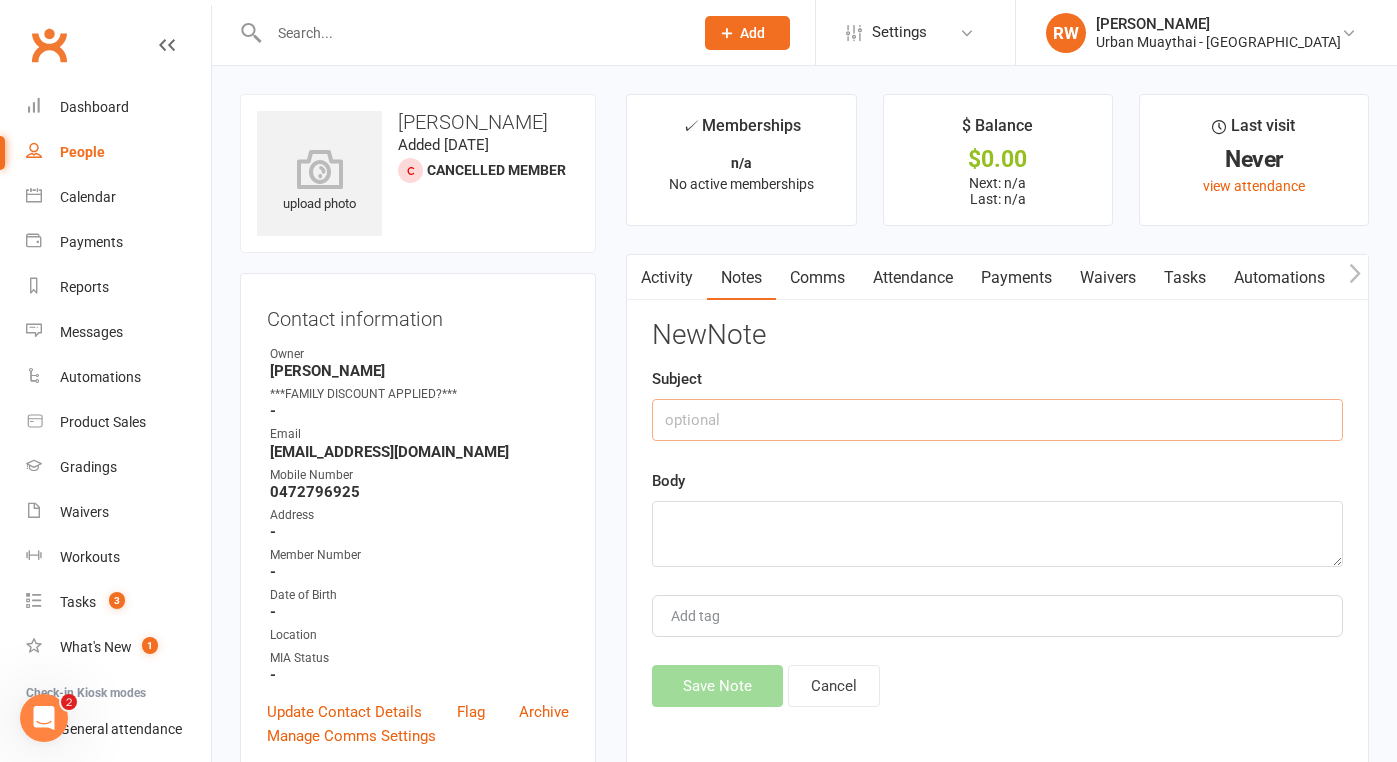 click at bounding box center [997, 420] 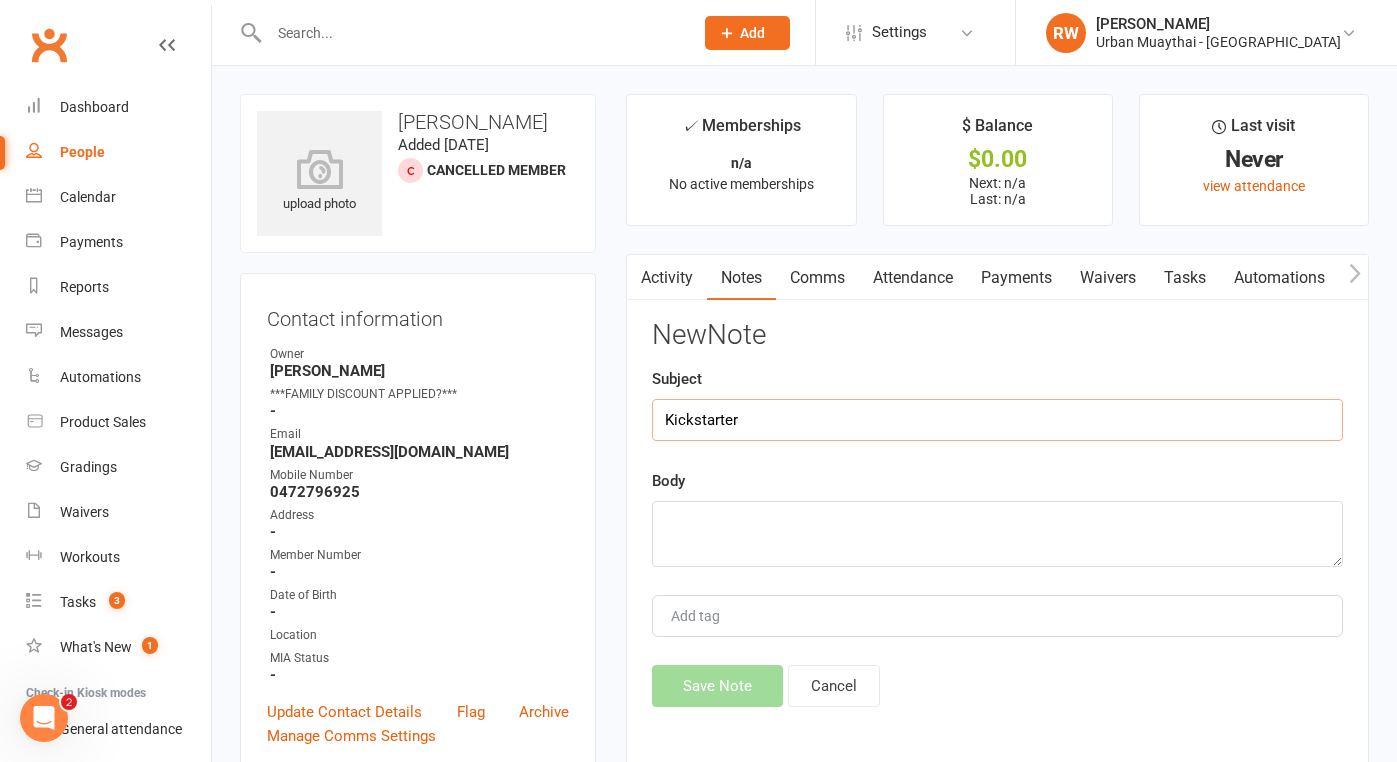 type on "Kickstarter" 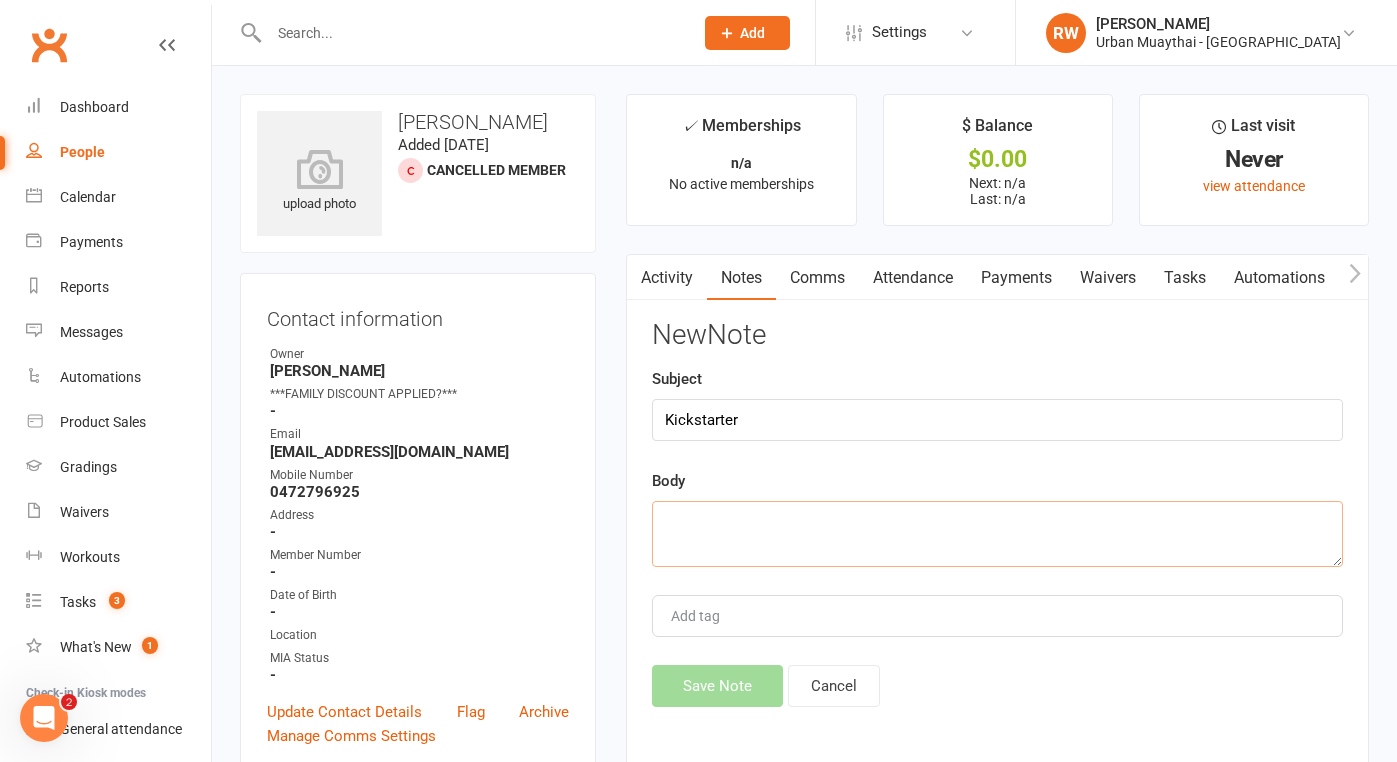 click at bounding box center (997, 534) 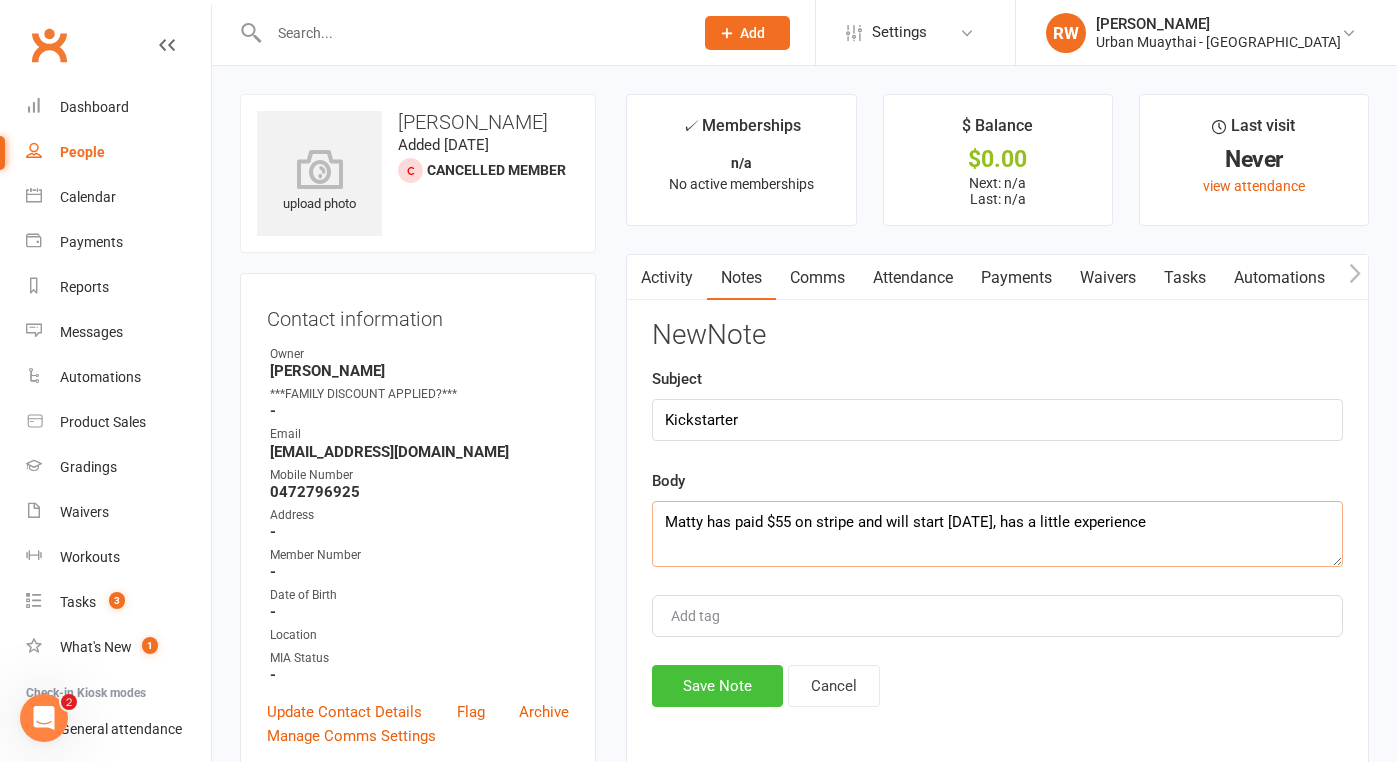 type on "Matty has paid $55 on stripe and will start Tuesday 15th JULY, has a little experience" 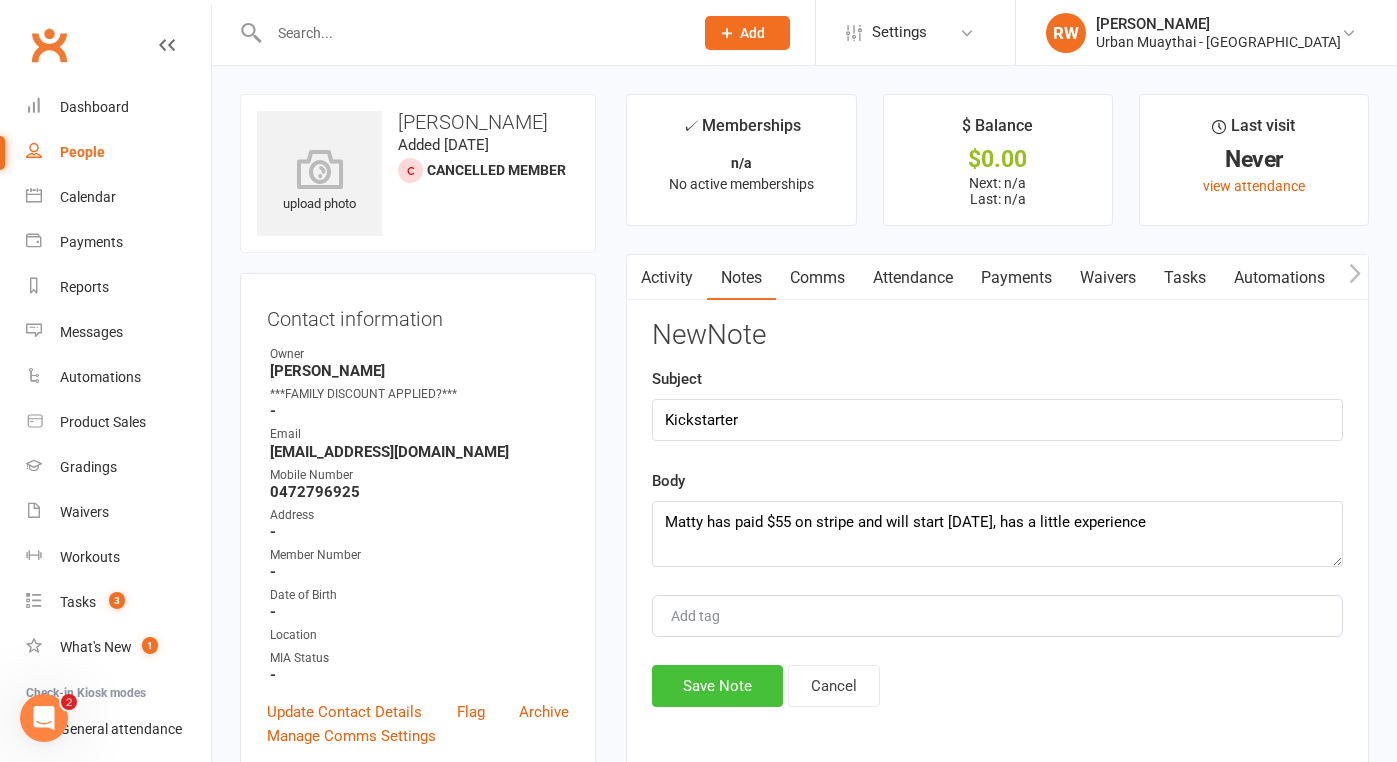 click on "Save Note" at bounding box center (717, 686) 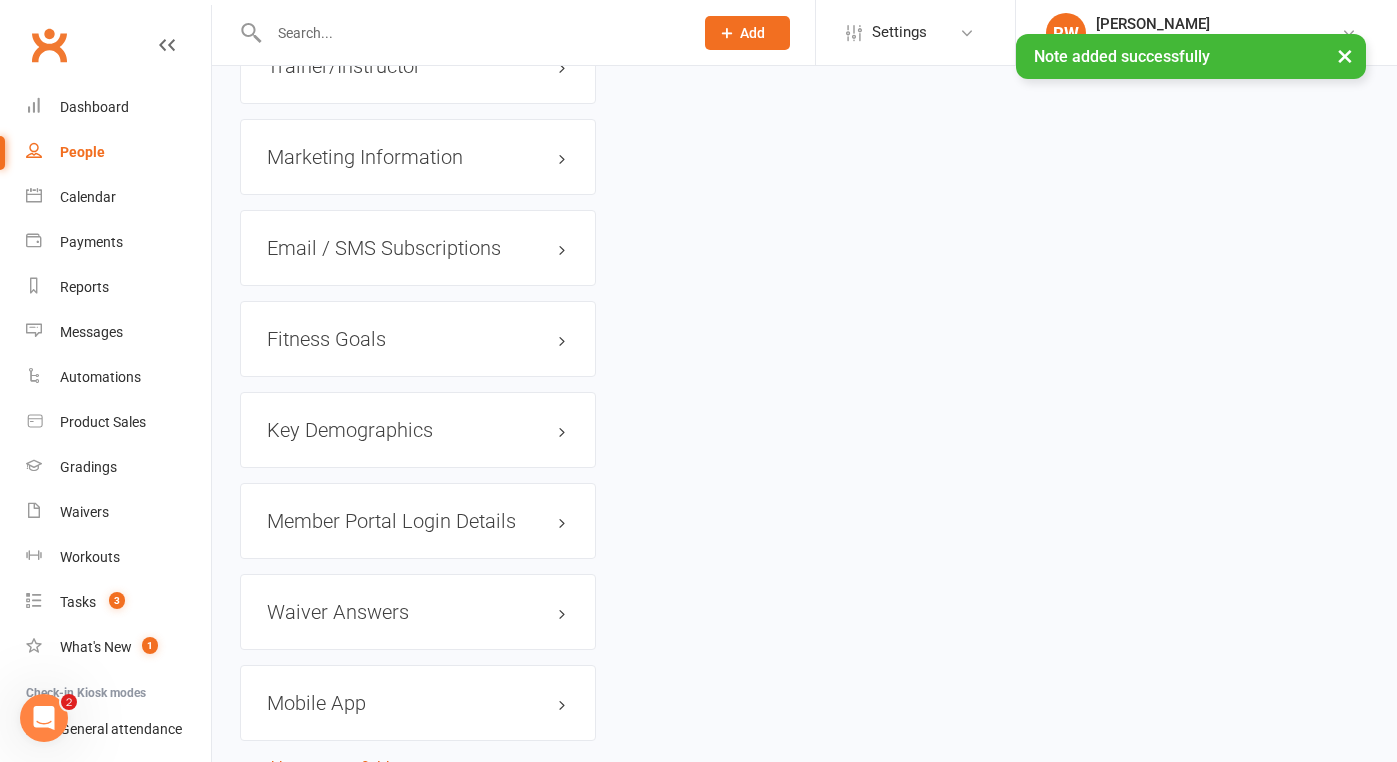 scroll, scrollTop: 1974, scrollLeft: 0, axis: vertical 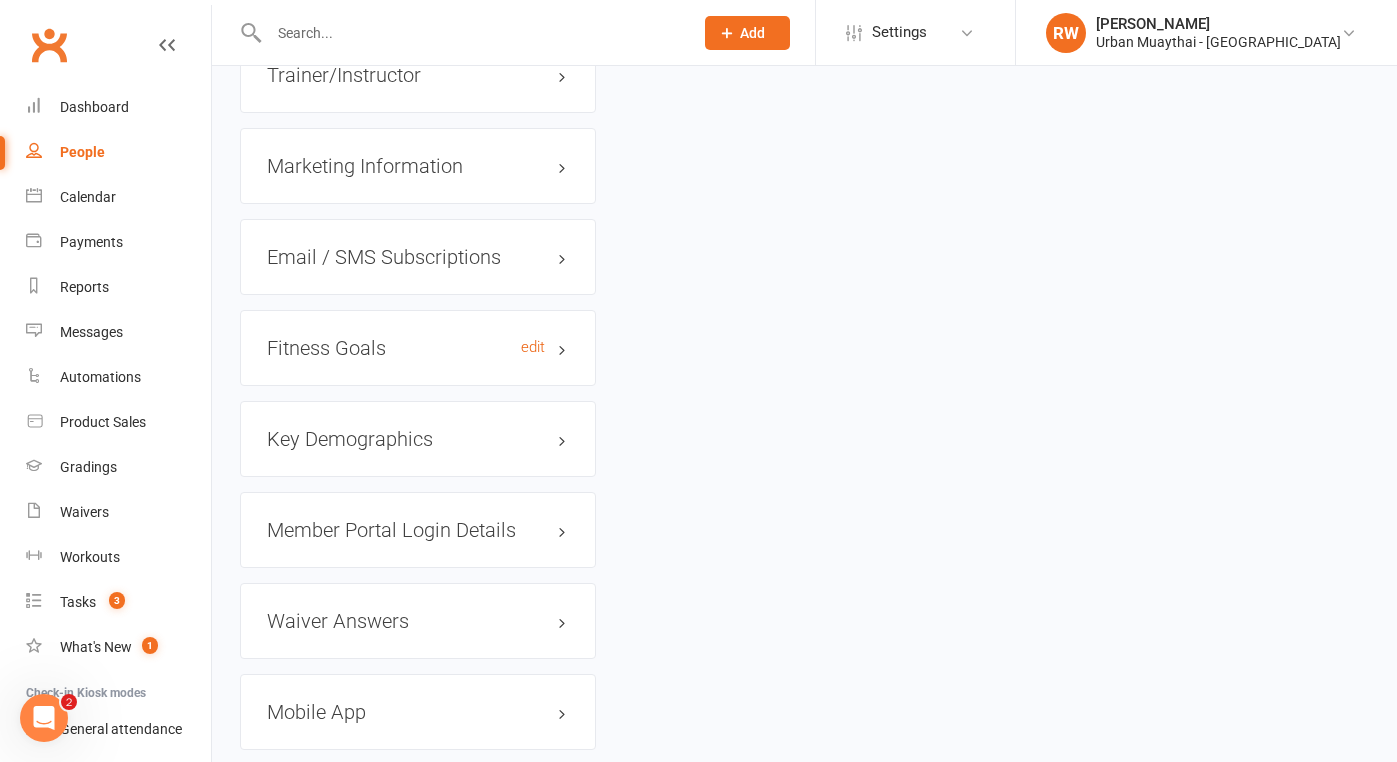 click on "Fitness Goals  edit" at bounding box center (418, 348) 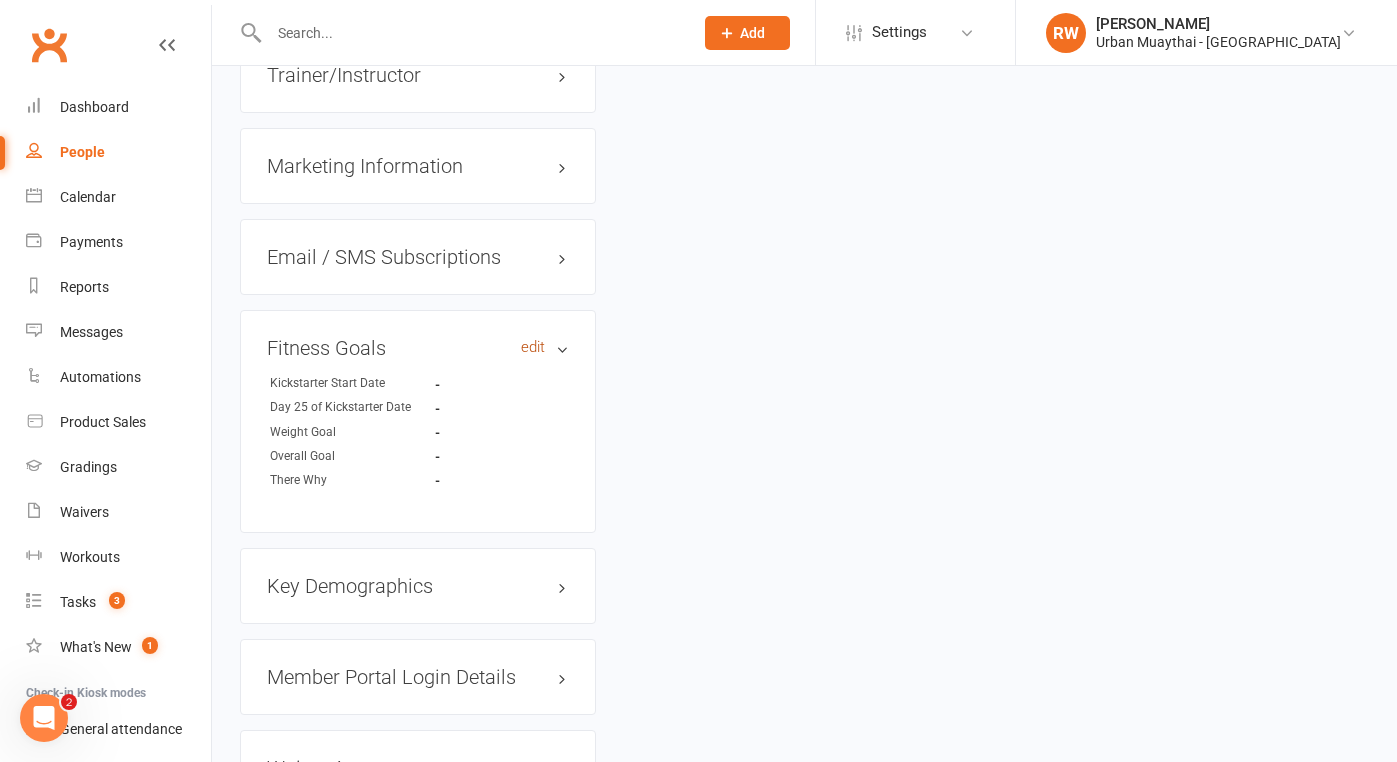 click on "edit" at bounding box center [533, 347] 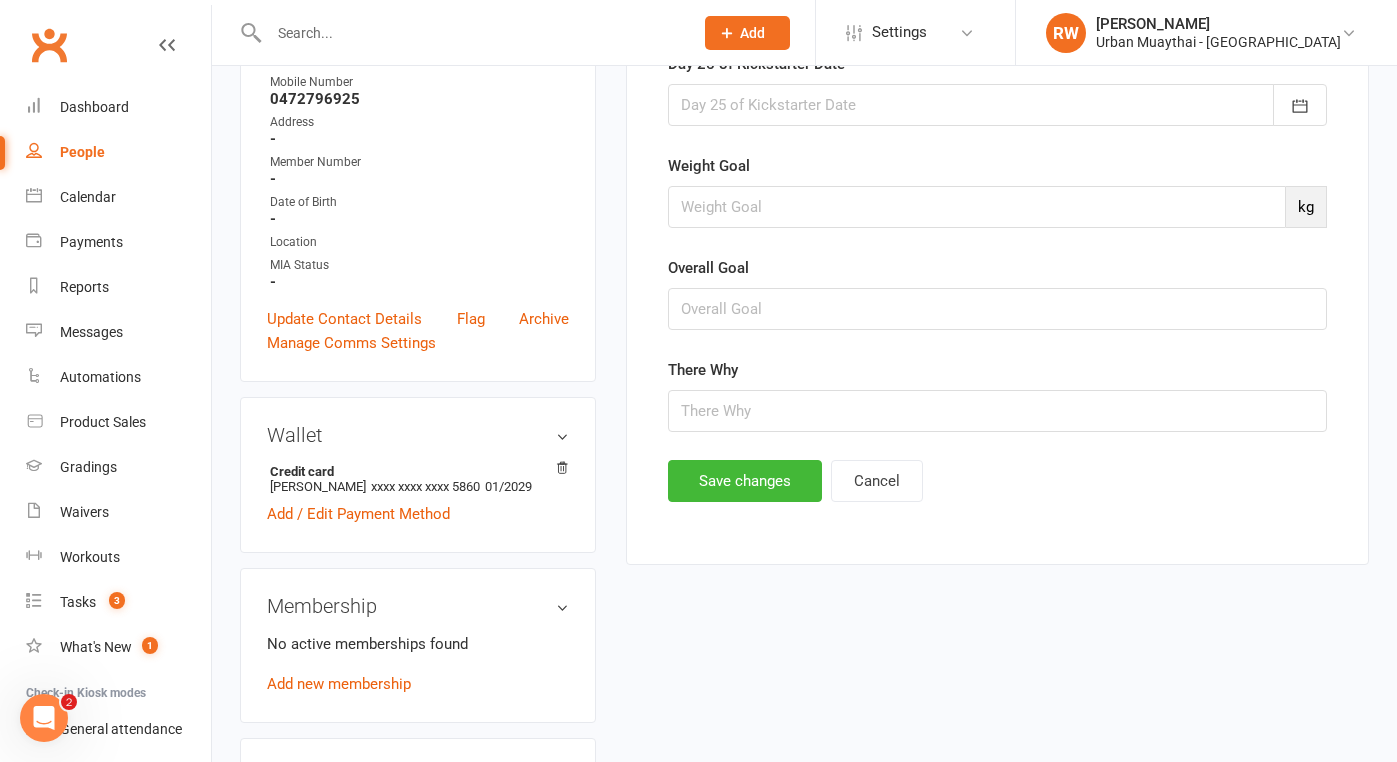 scroll, scrollTop: 153, scrollLeft: 0, axis: vertical 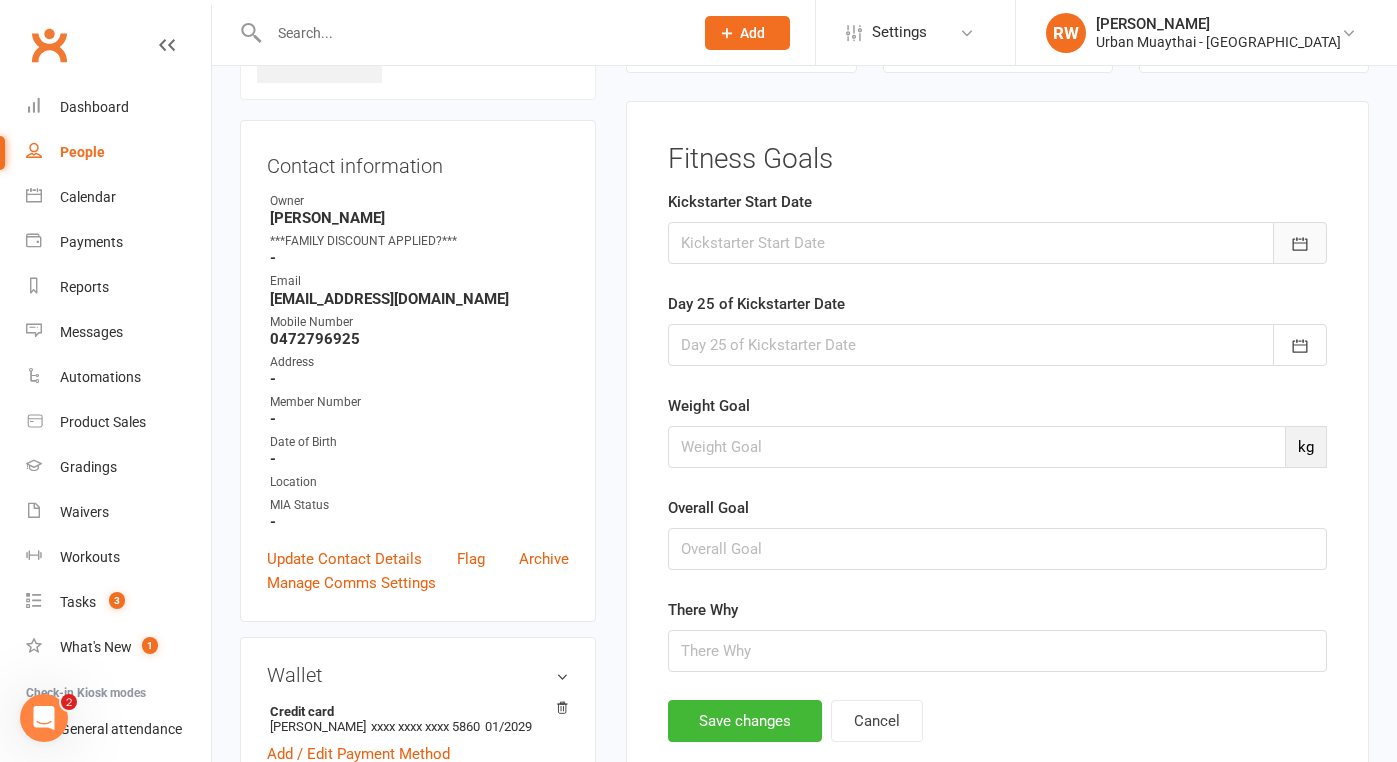 click 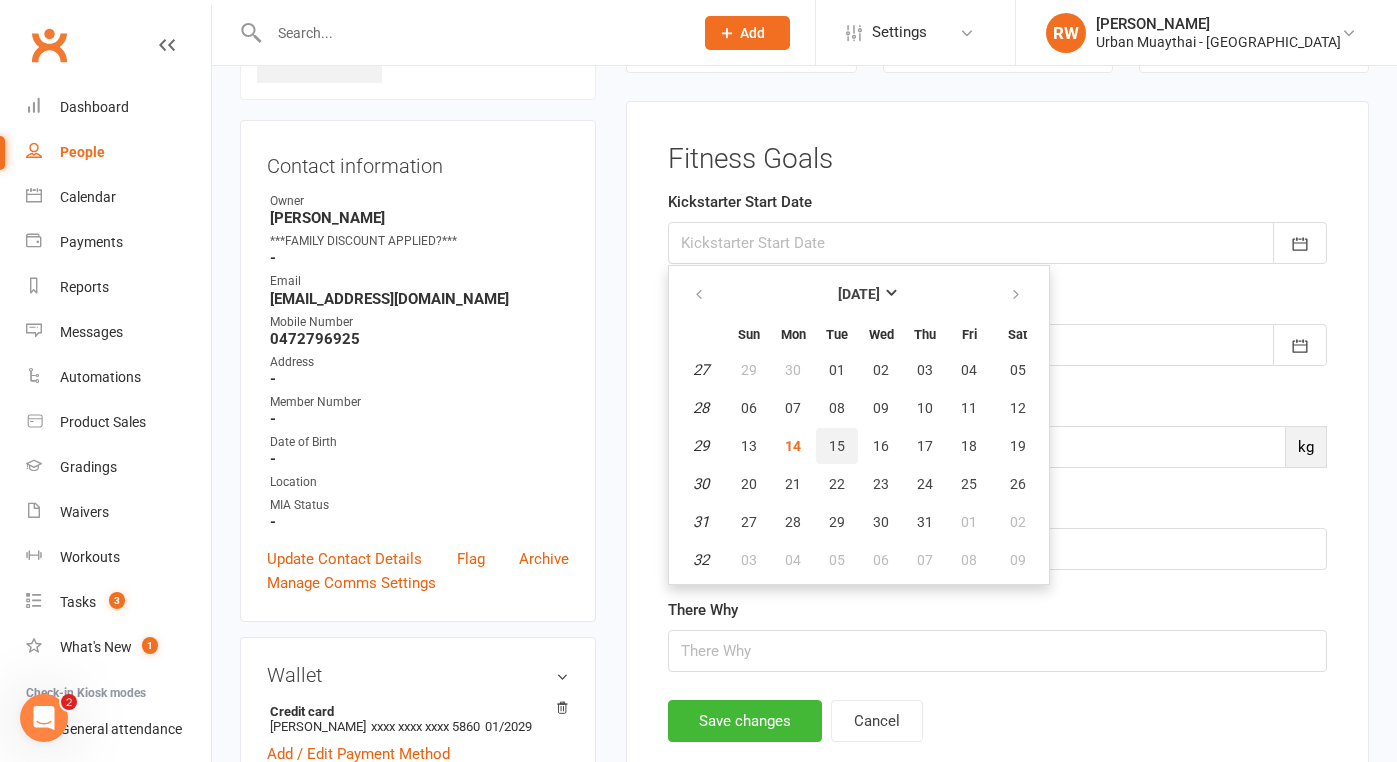 click on "15" at bounding box center (837, 446) 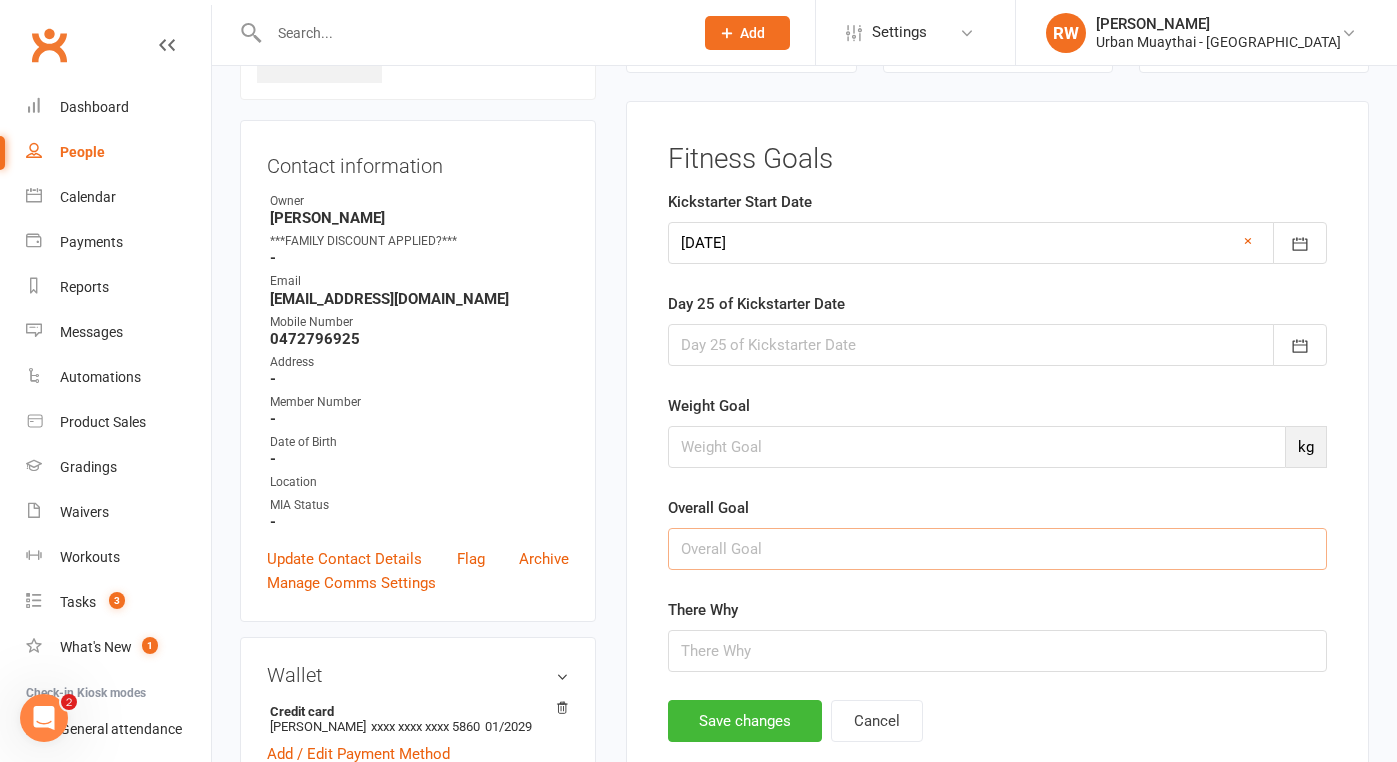 click at bounding box center (997, 549) 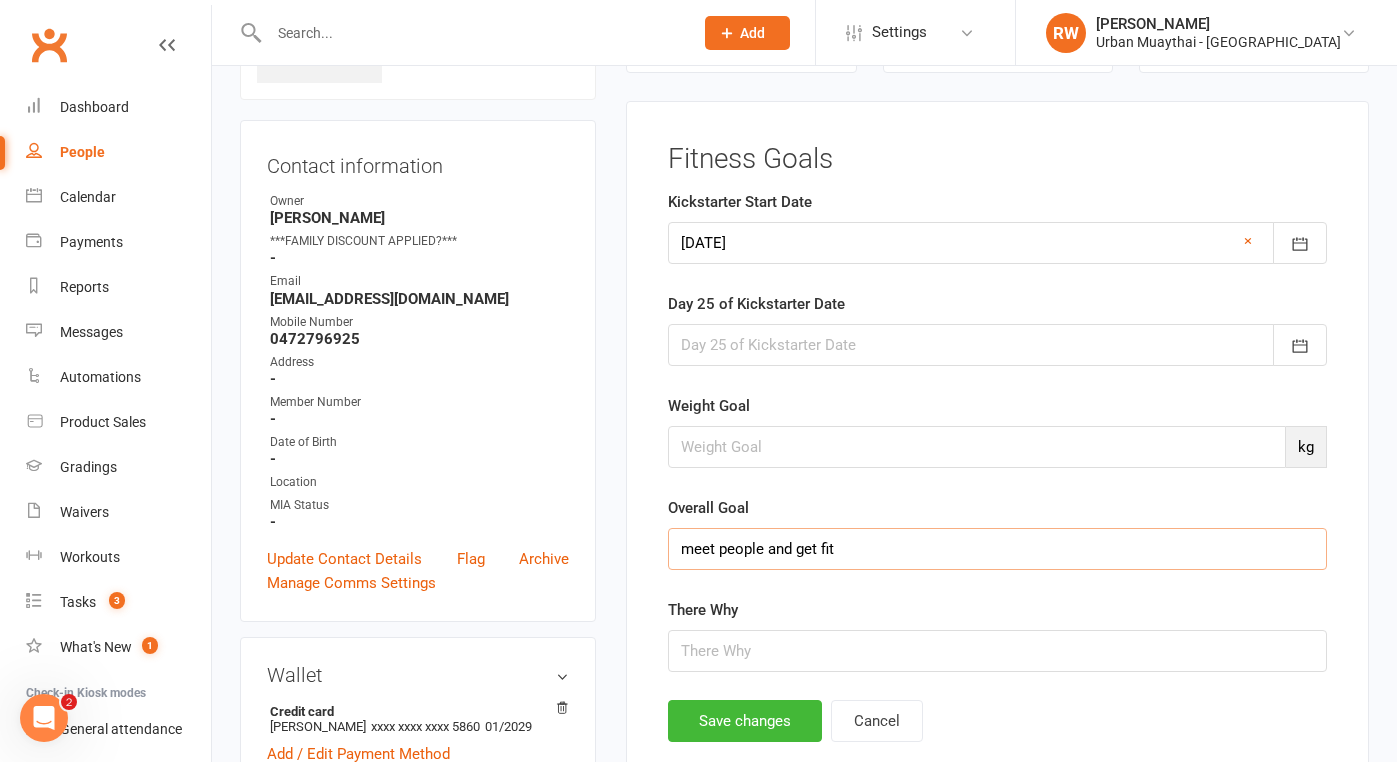 type on "meet people and get fit" 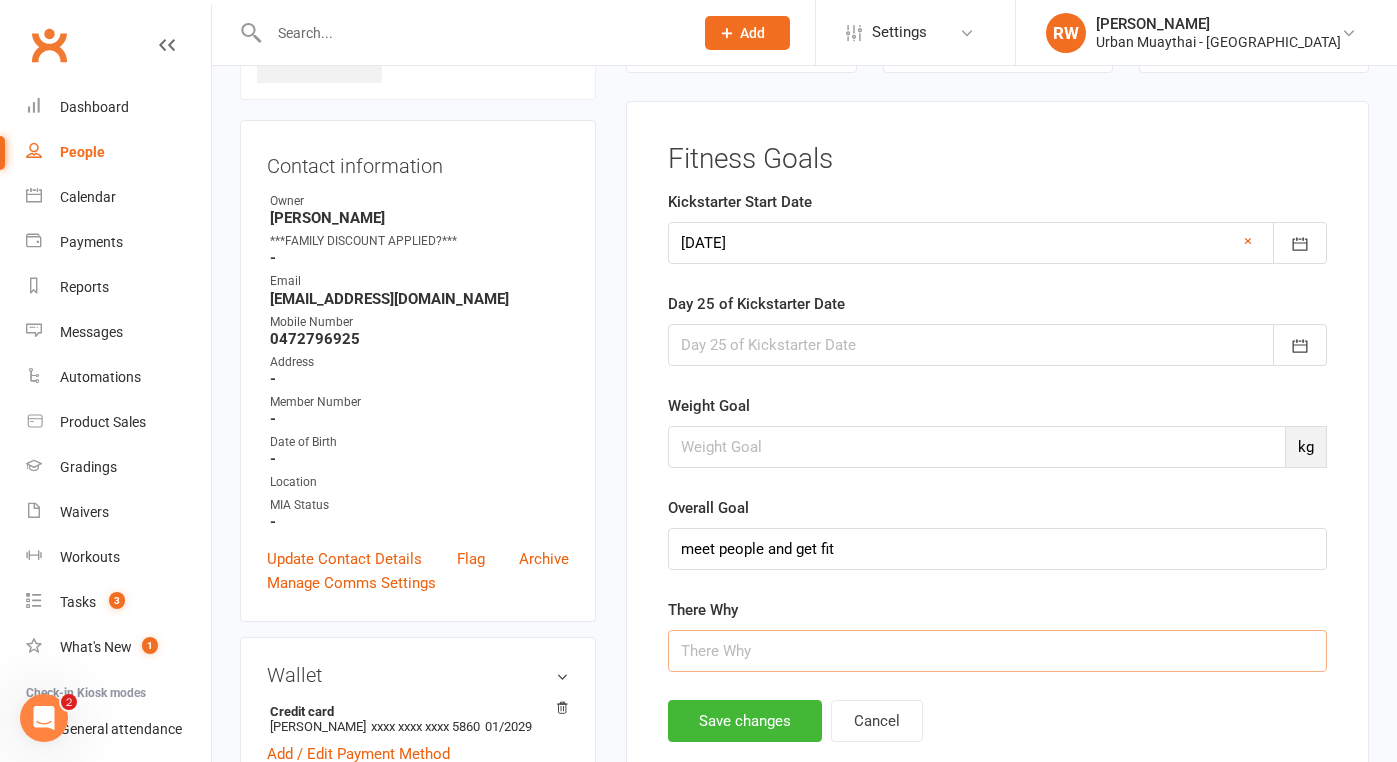 click at bounding box center [997, 651] 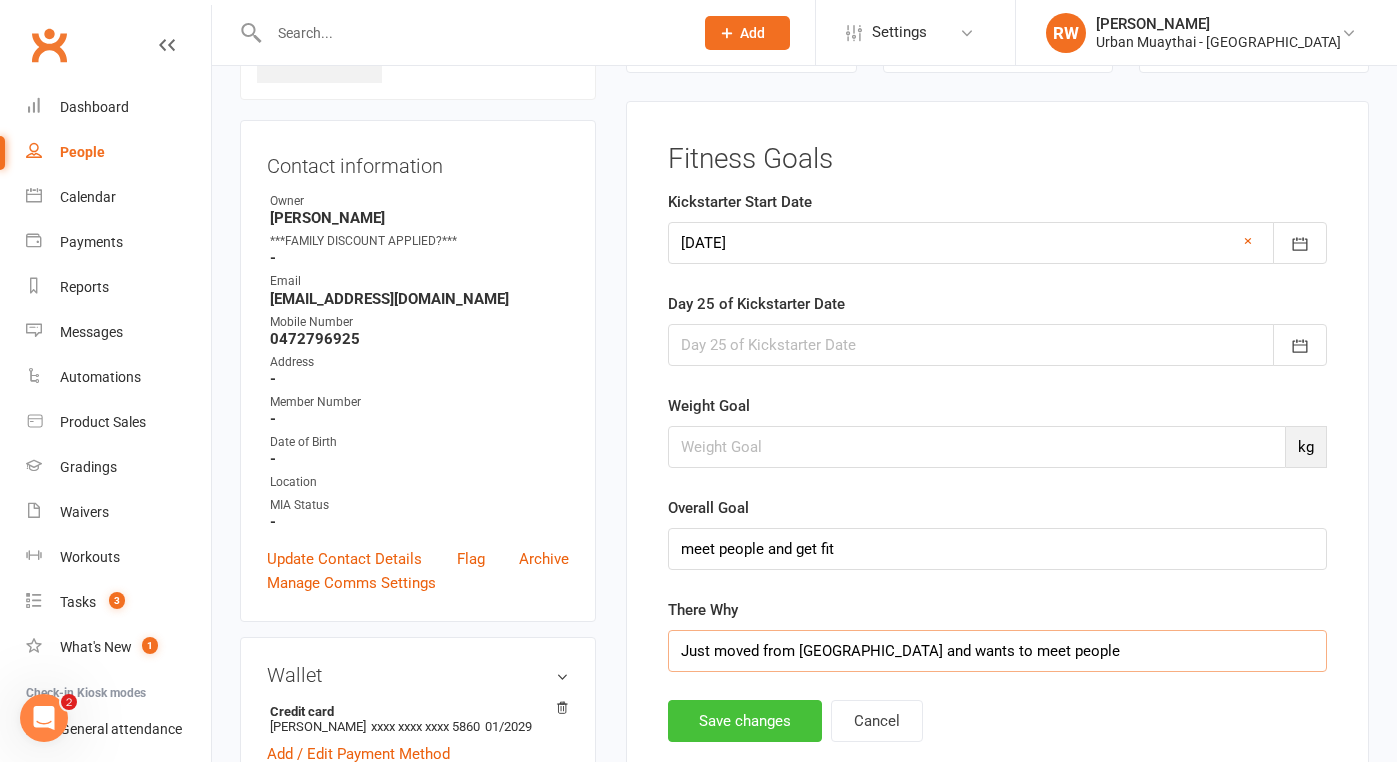 type on "Just moved from Cairns and wants to meet people" 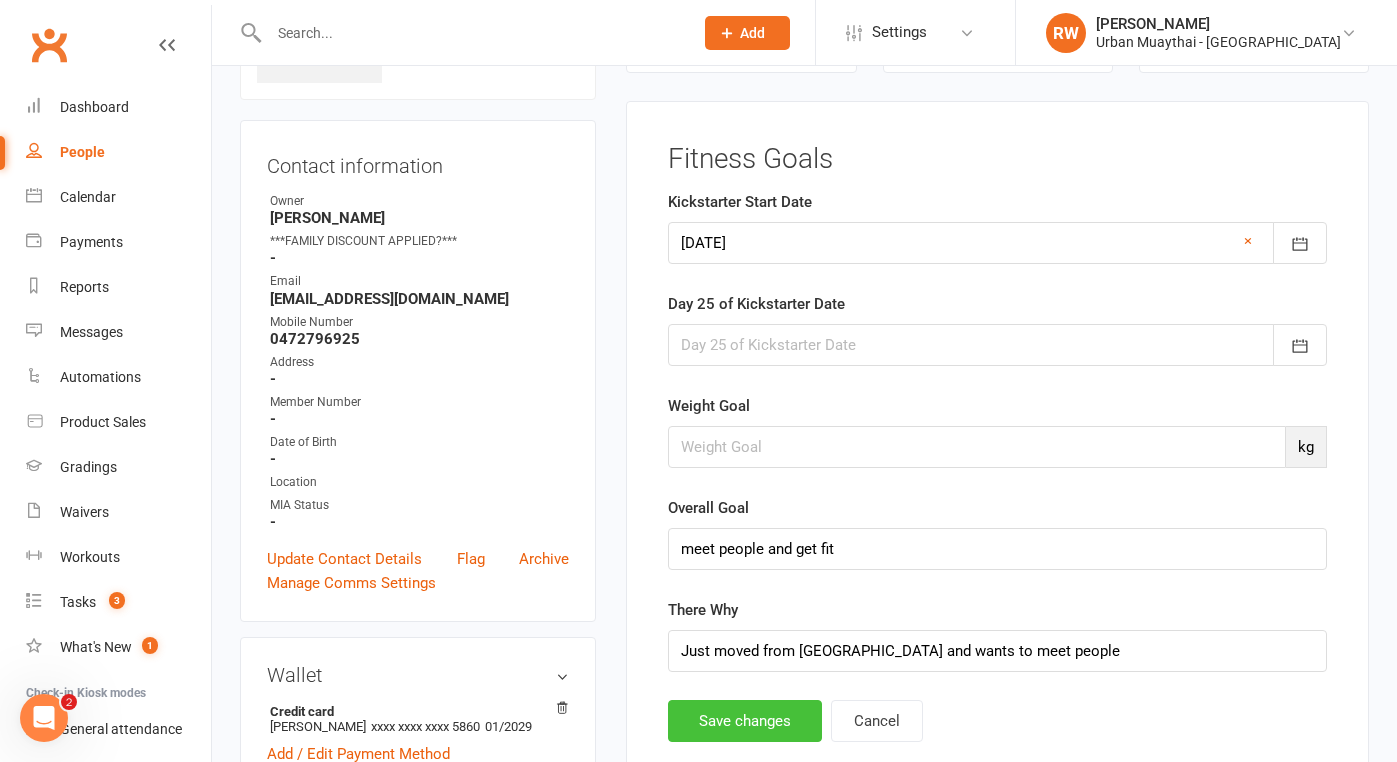 click on "Save changes" at bounding box center (745, 721) 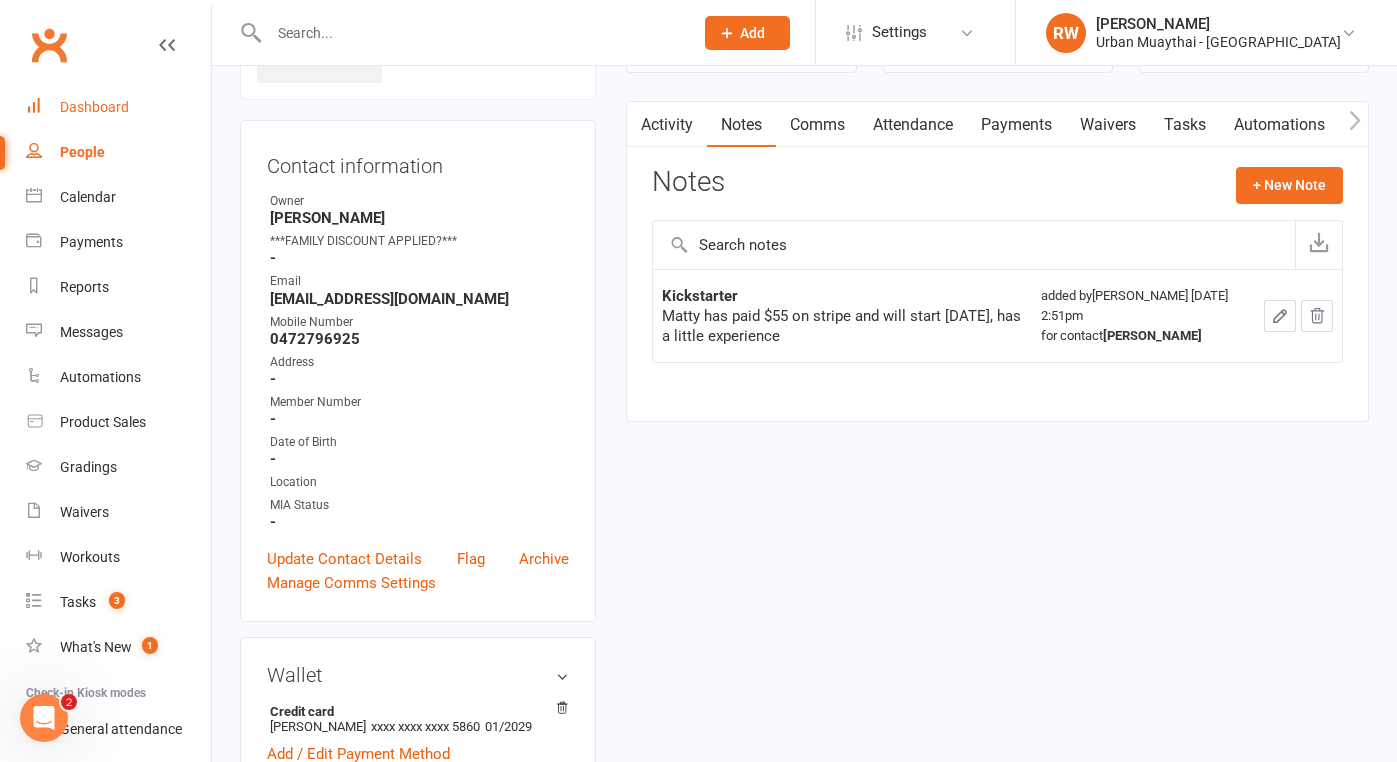 click on "Dashboard" at bounding box center (94, 107) 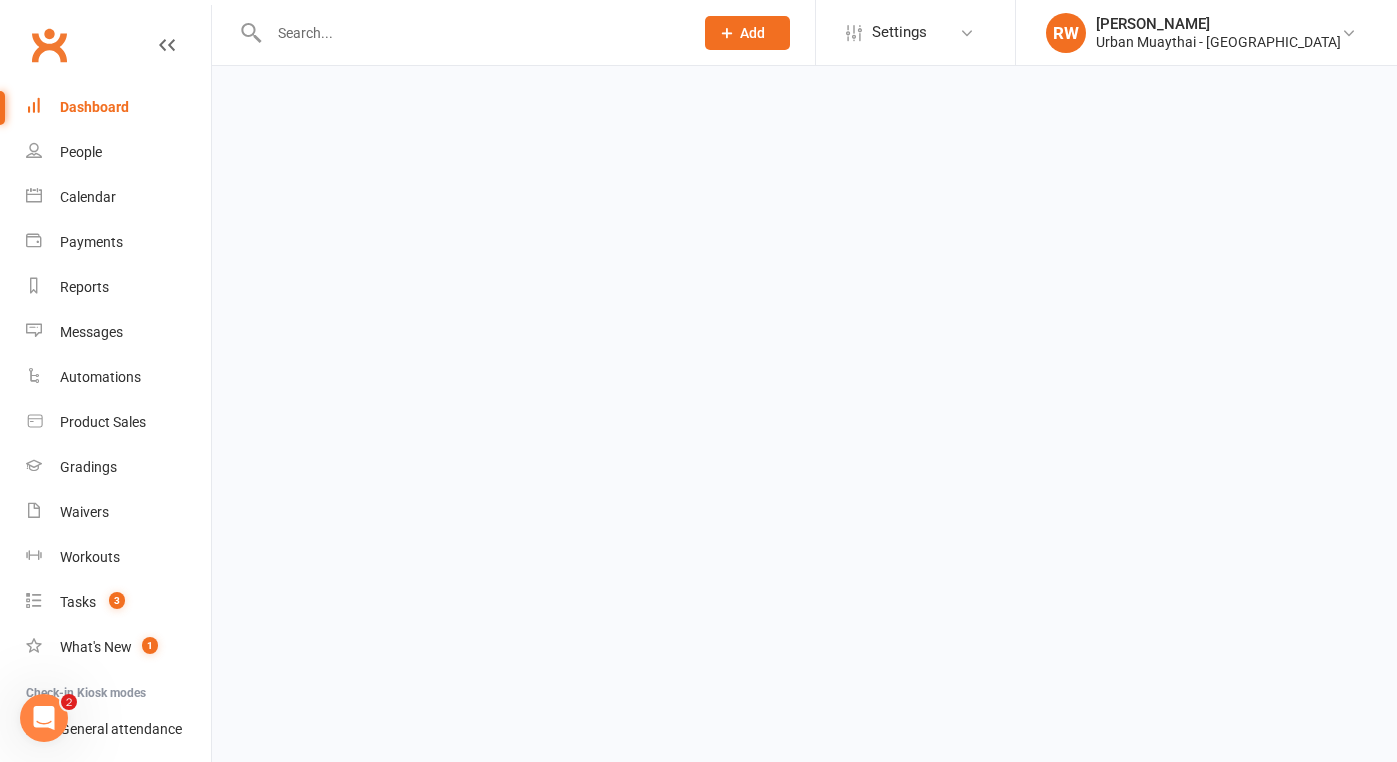 scroll, scrollTop: 0, scrollLeft: 0, axis: both 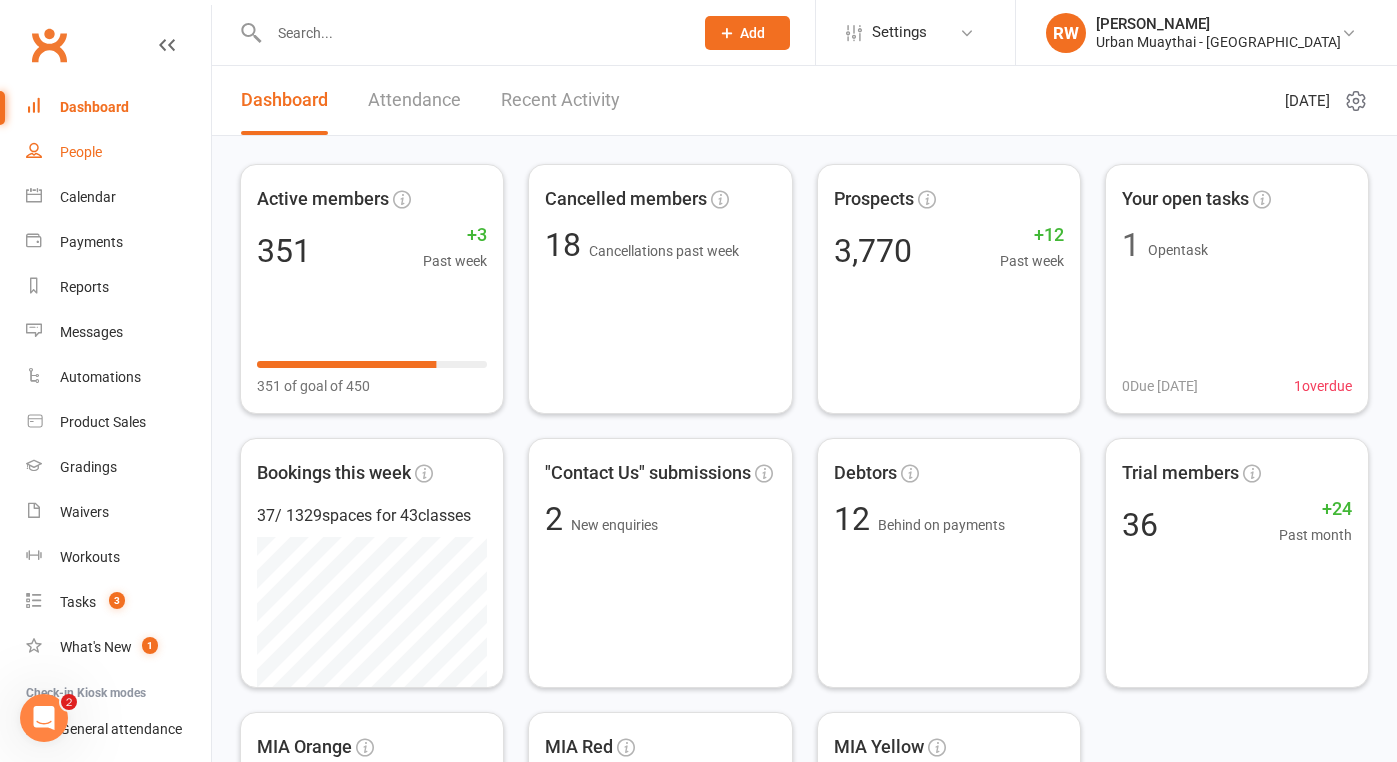 click on "People" at bounding box center (81, 152) 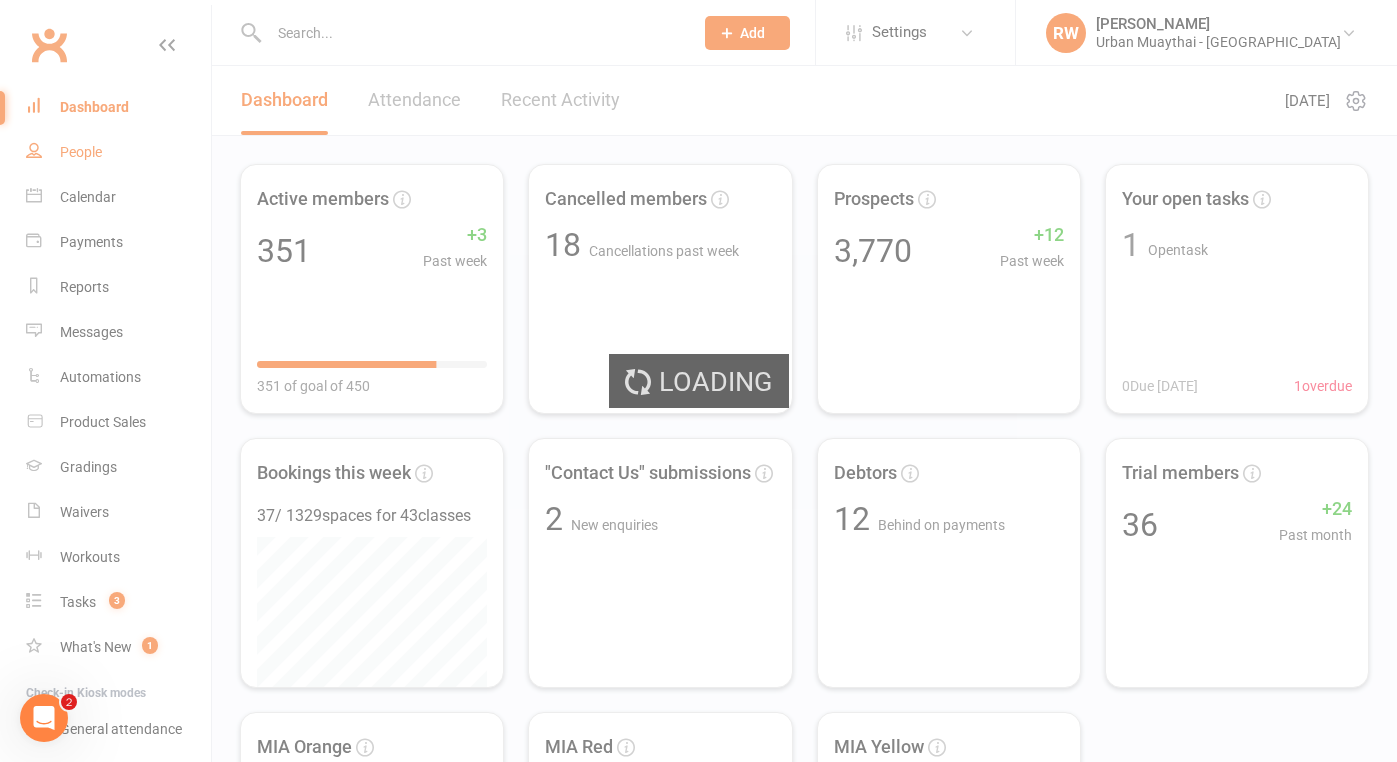 select on "100" 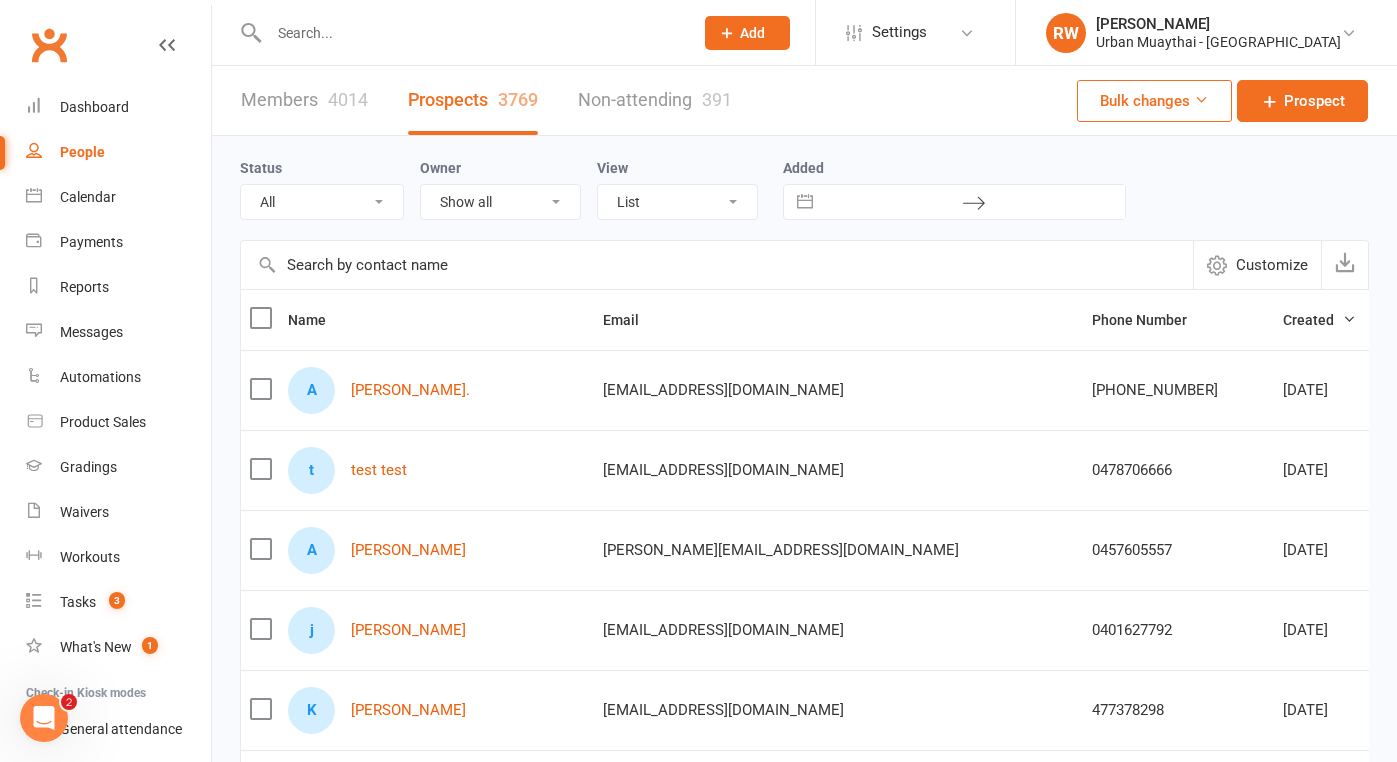 click at bounding box center (471, 33) 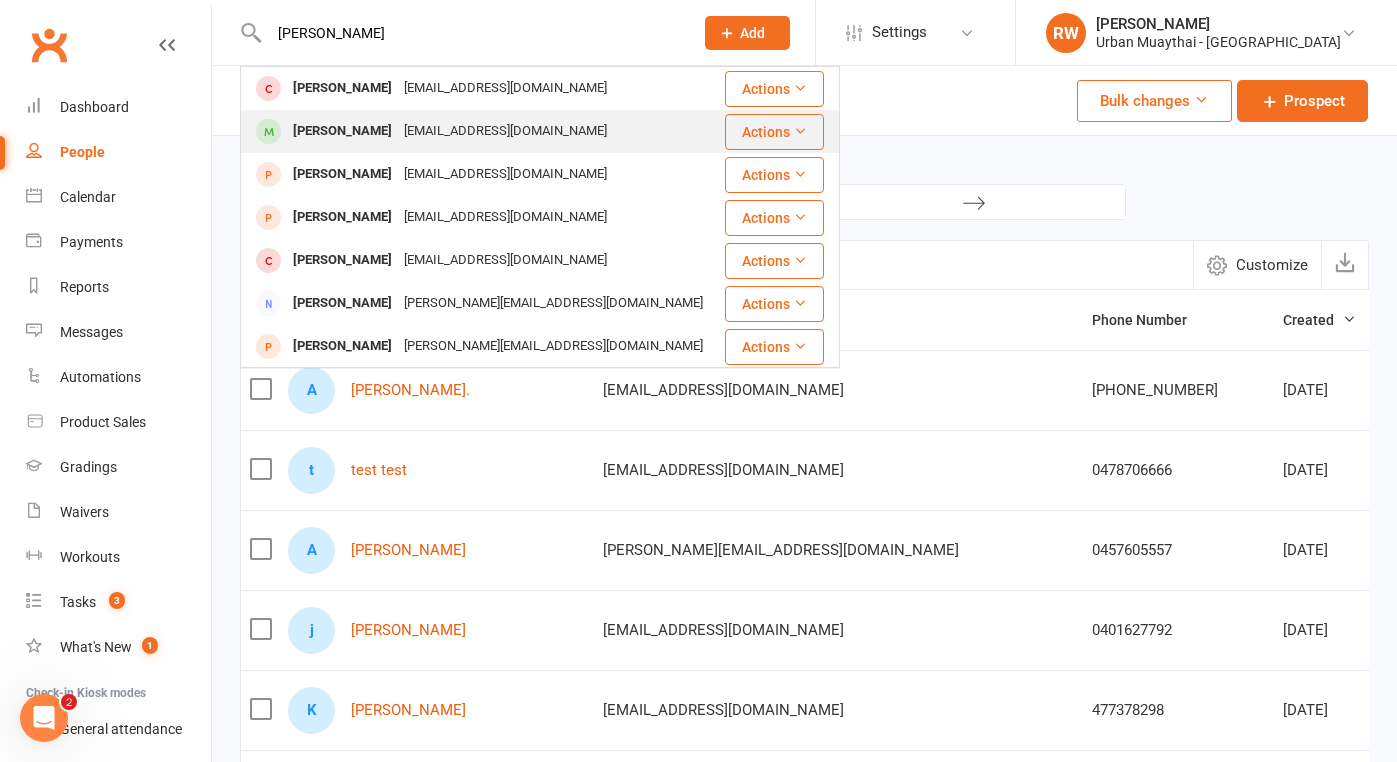 type on "Paola" 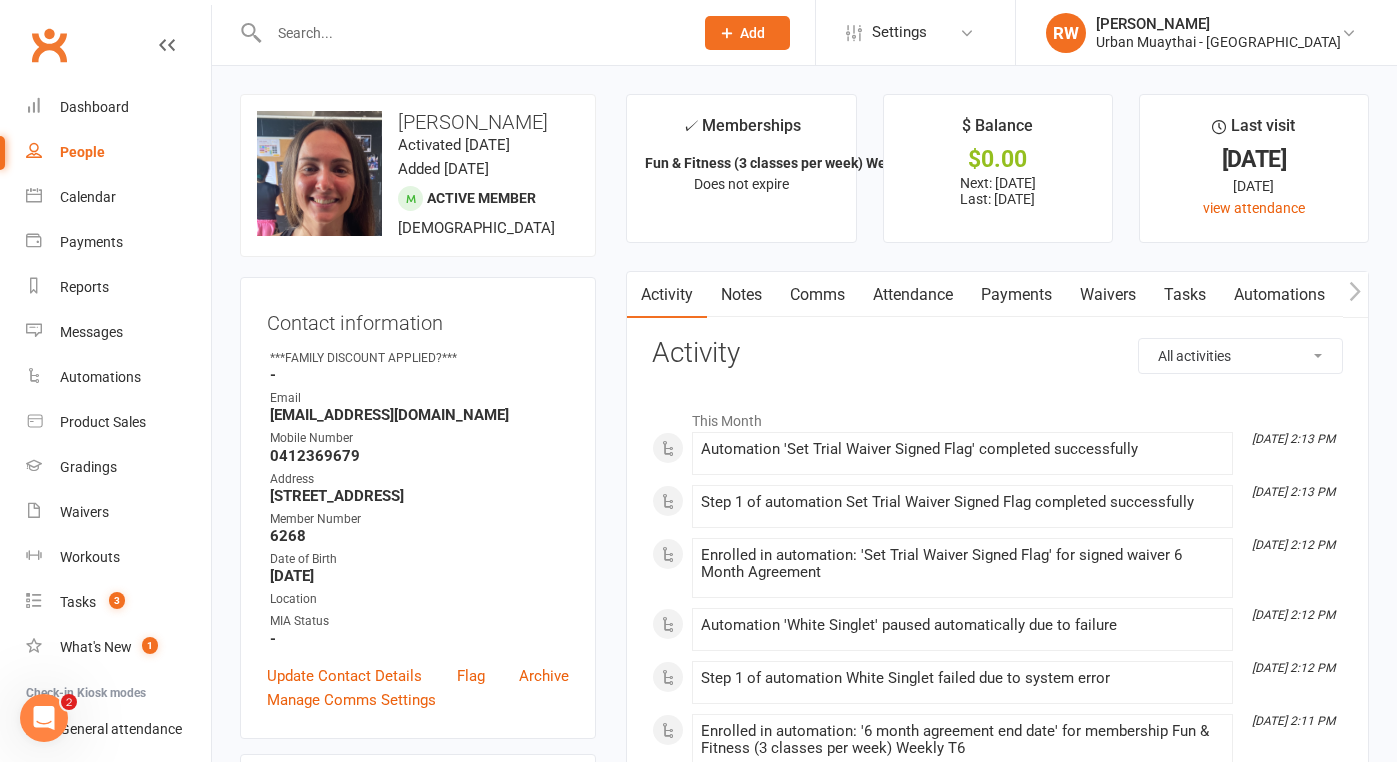 click on "Waivers" at bounding box center (1108, 295) 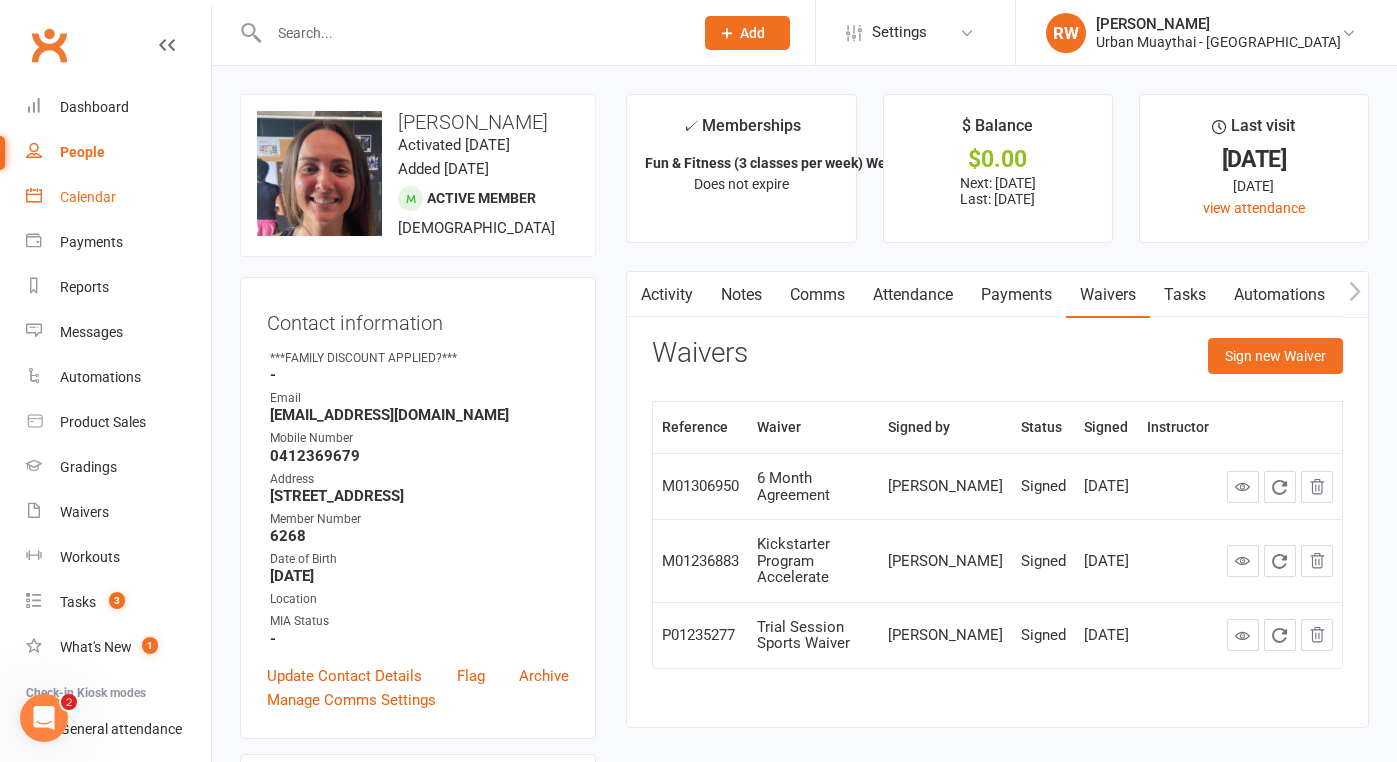 click on "Calendar" at bounding box center [88, 197] 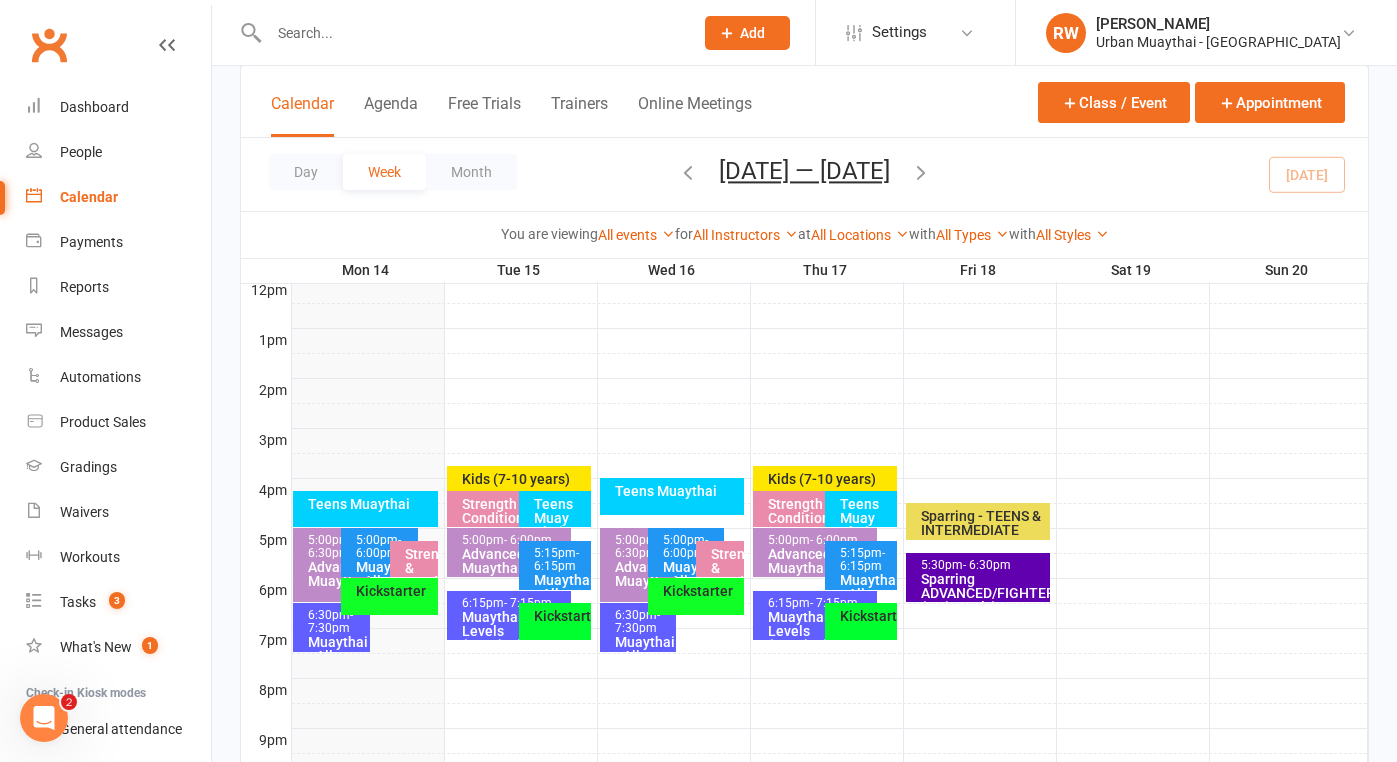 scroll, scrollTop: 735, scrollLeft: 0, axis: vertical 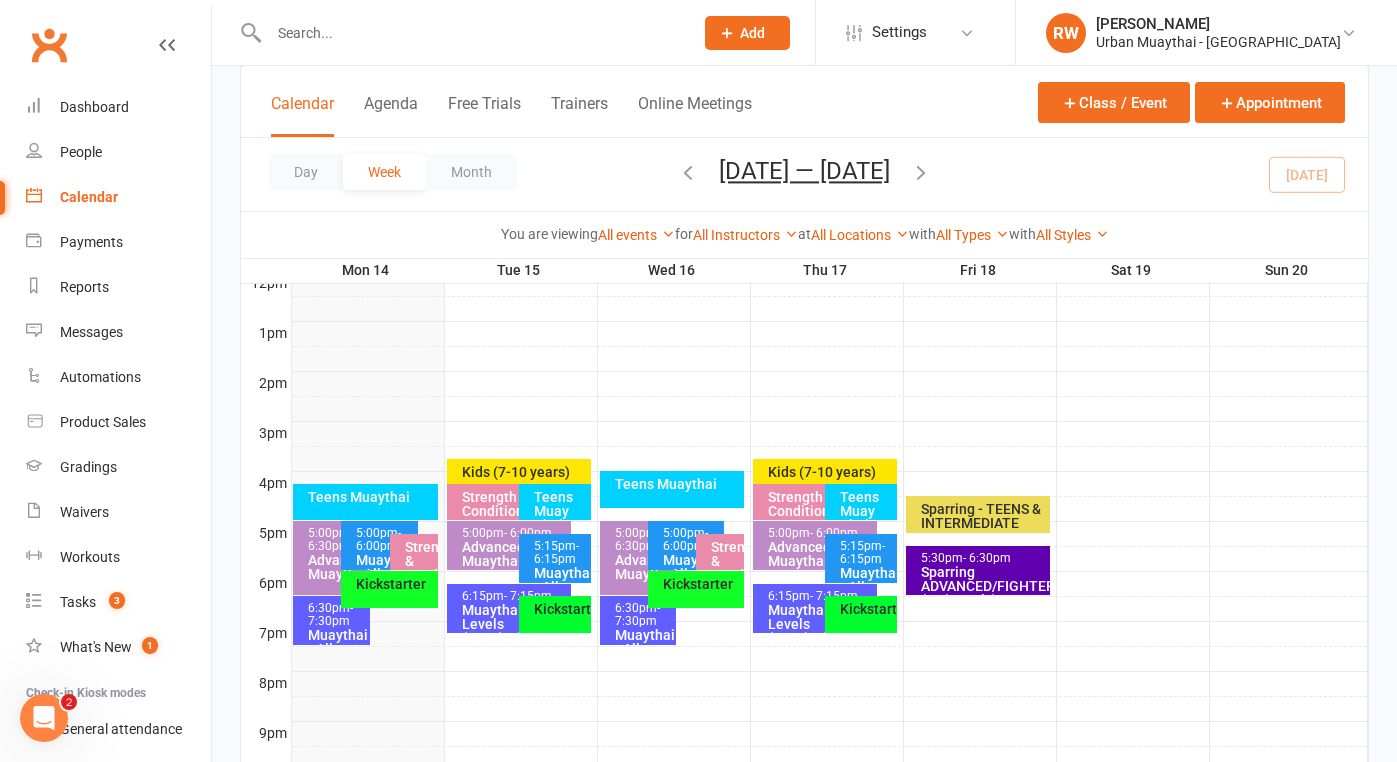 click on "Strength & Conditioning" at bounding box center [419, 561] 